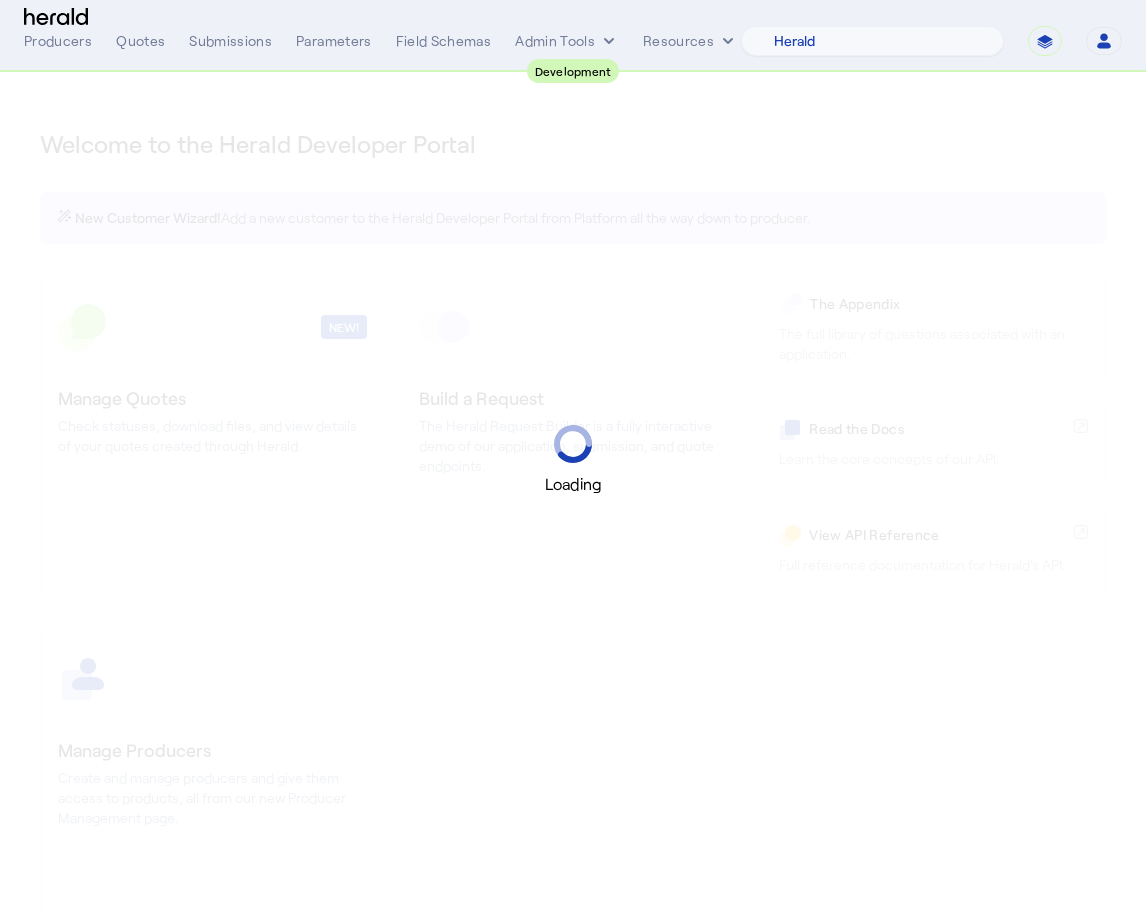 select on "pfm_2v8p_herald_api" 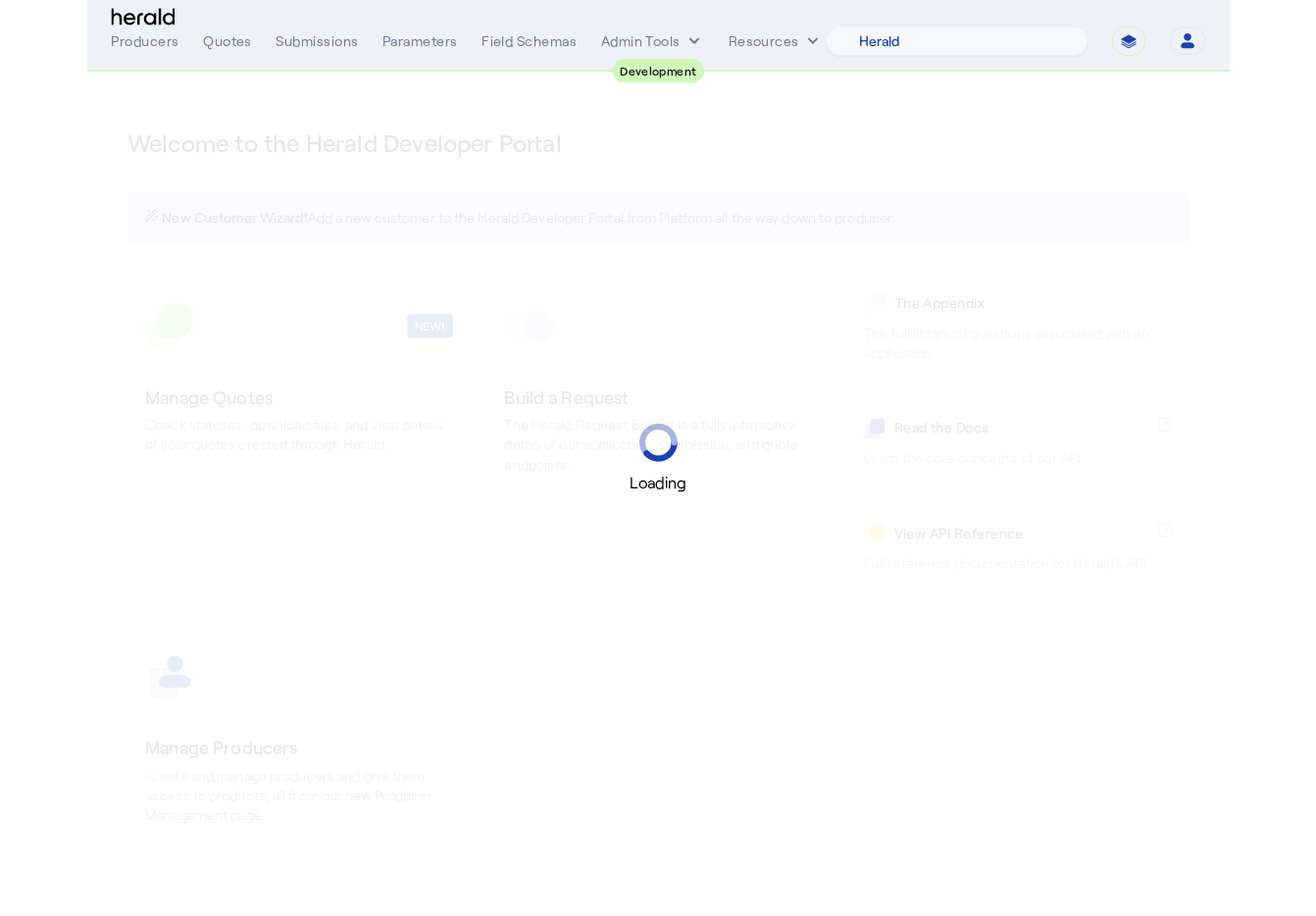 scroll, scrollTop: 0, scrollLeft: 0, axis: both 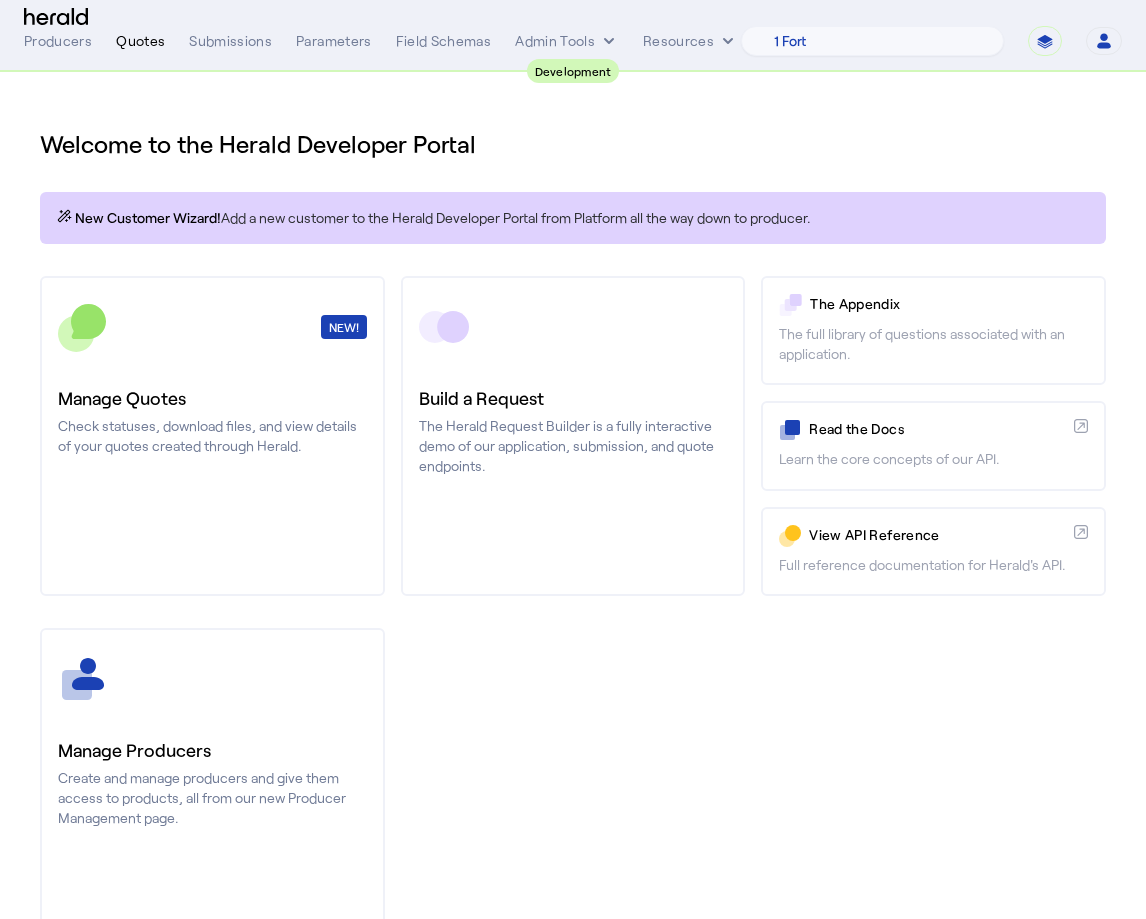 click on "Quotes" at bounding box center (140, 41) 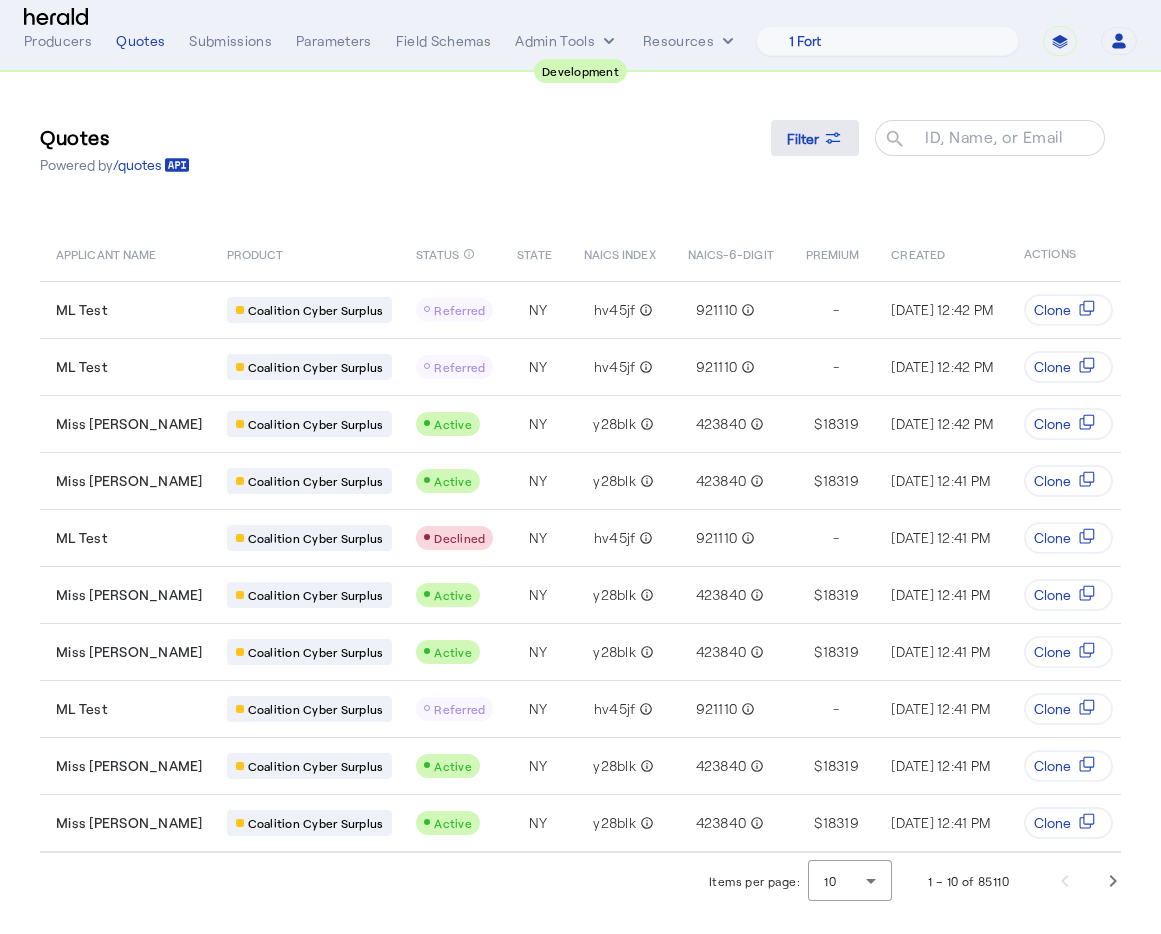 click 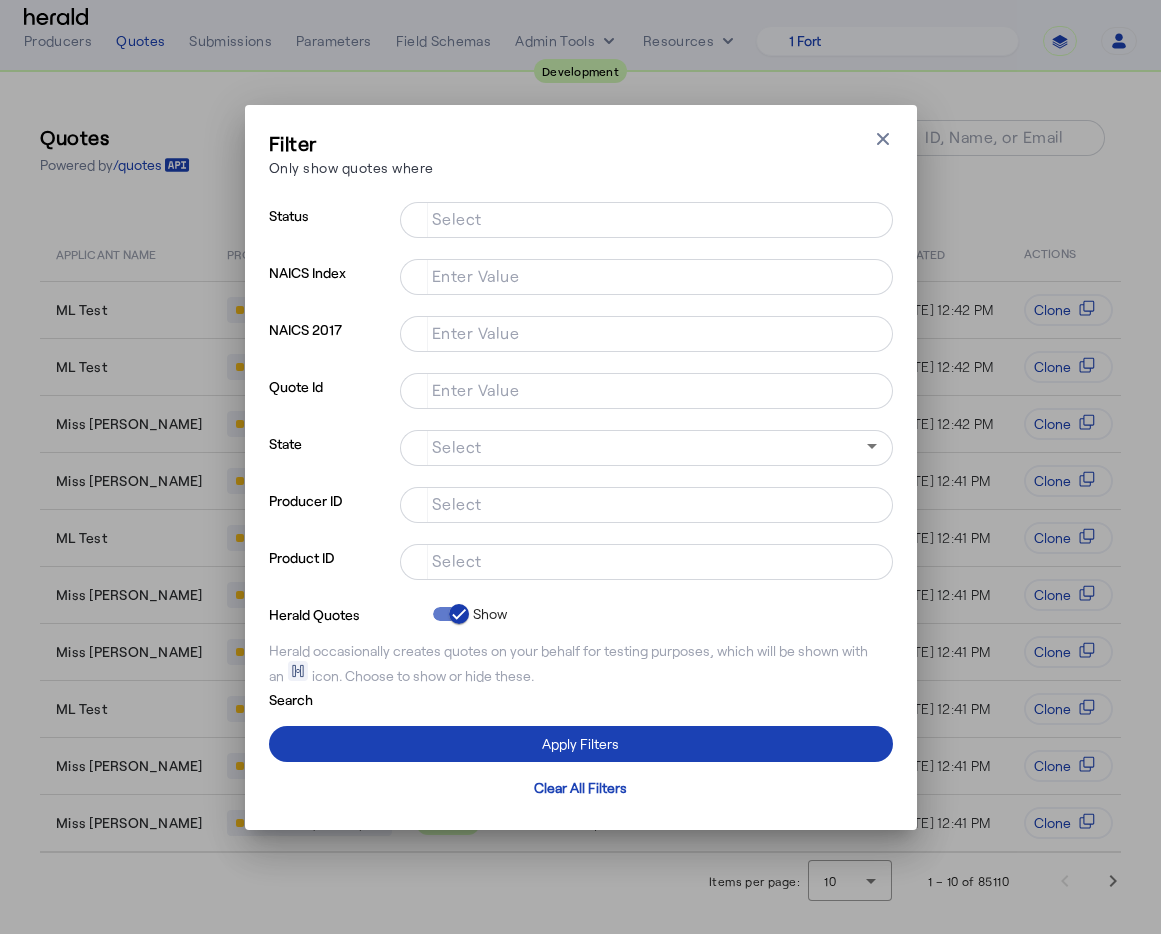 click on "Filter  Only show quotes where  Close modal  Status  Select  NAICS Index  Enter Value  NAICS 2017  Enter Value  Quote Id  Enter Value  State  Select  Producer ID  Select  Product ID  Select  Herald Quotes  Show  Herald occasionally creates quotes on your behalf for testing purposes, which will be shown with an
icon. Choose to show or hide these.   Search   Apply Filters   Clear All Filters" at bounding box center (580, 467) 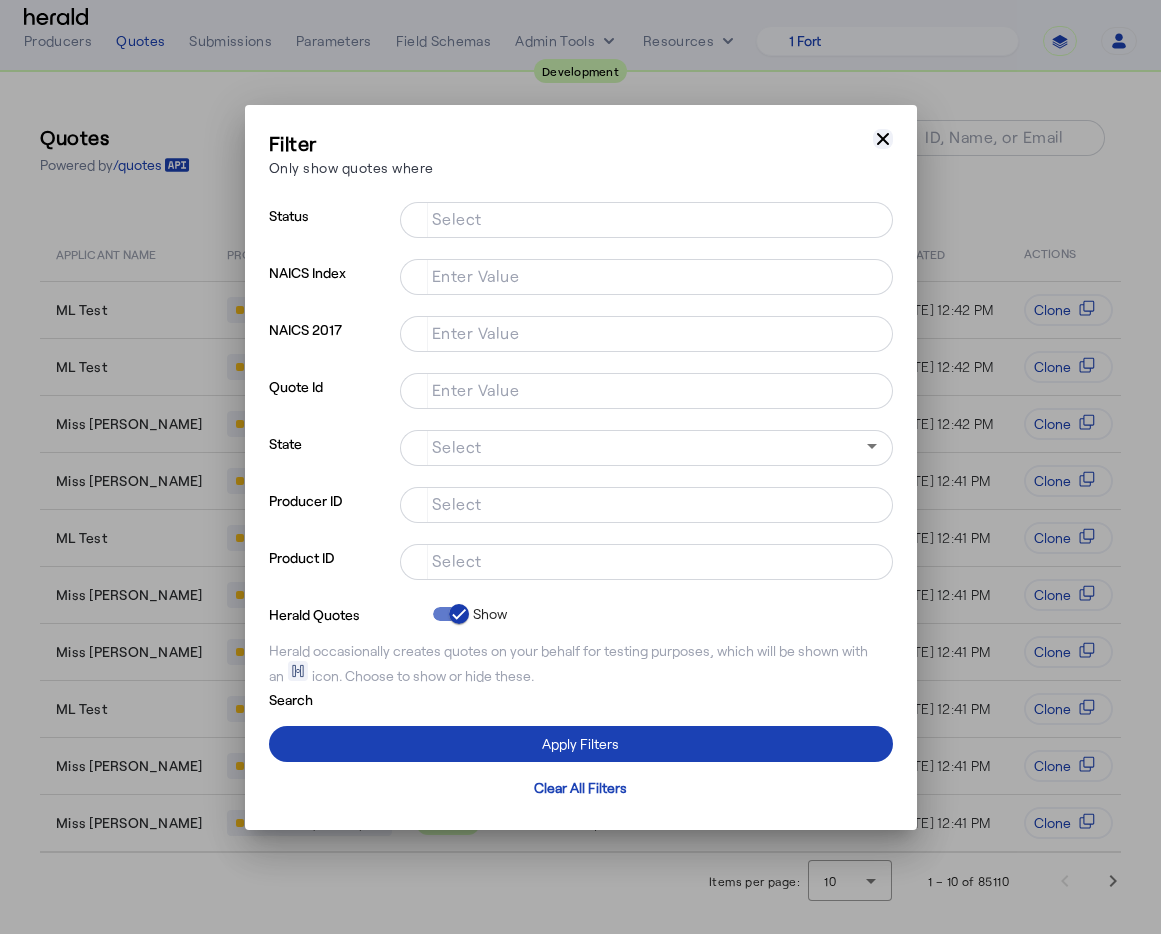 click 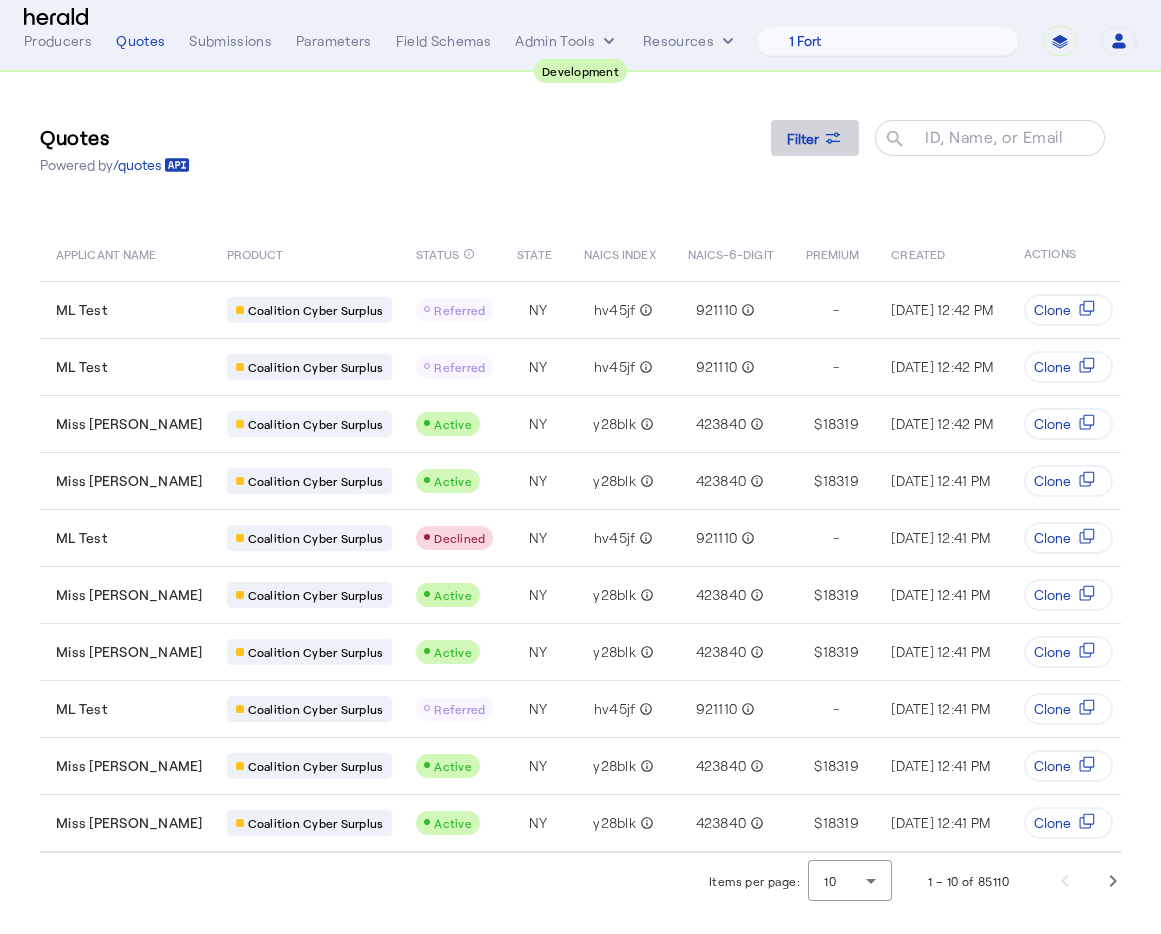 click on "Filter" at bounding box center (803, 138) 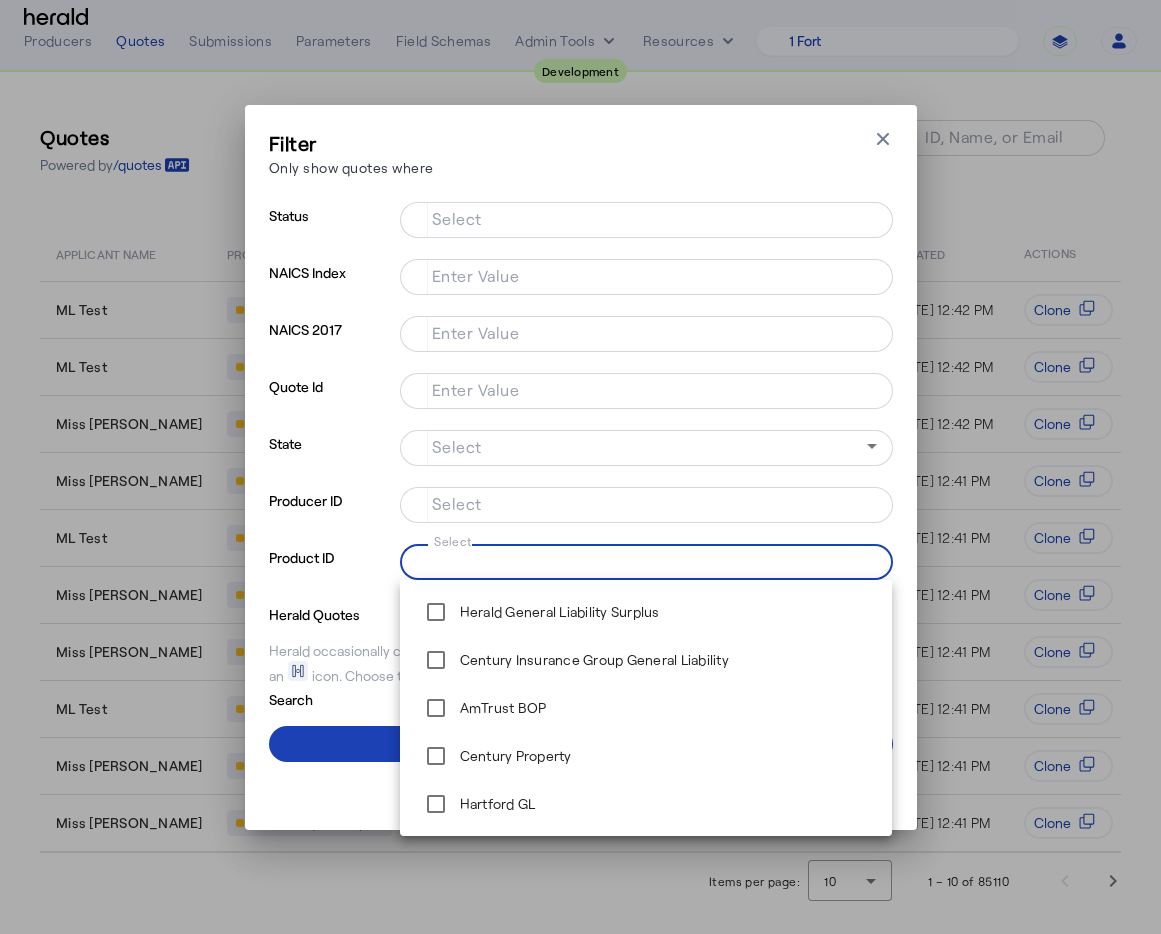 click on "Select" at bounding box center [642, 560] 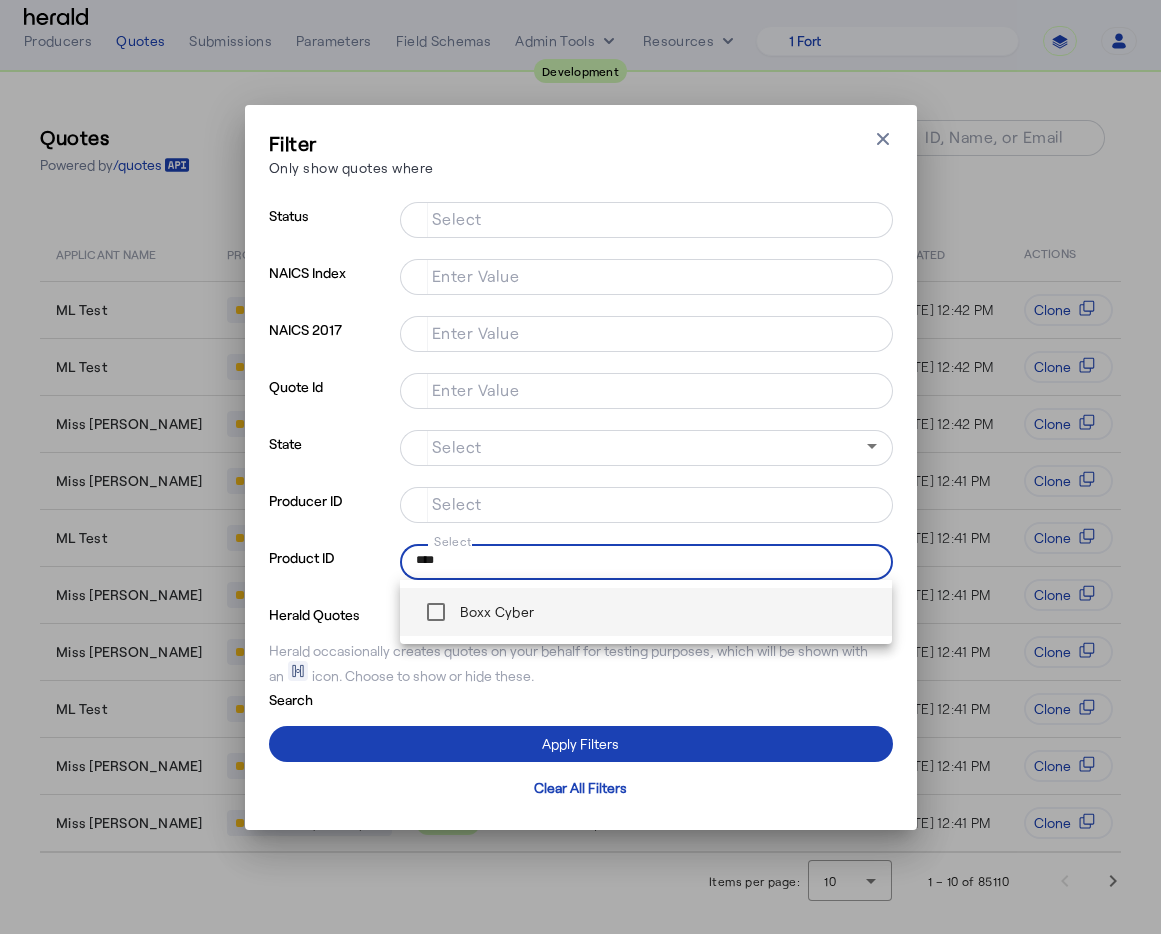 type on "****" 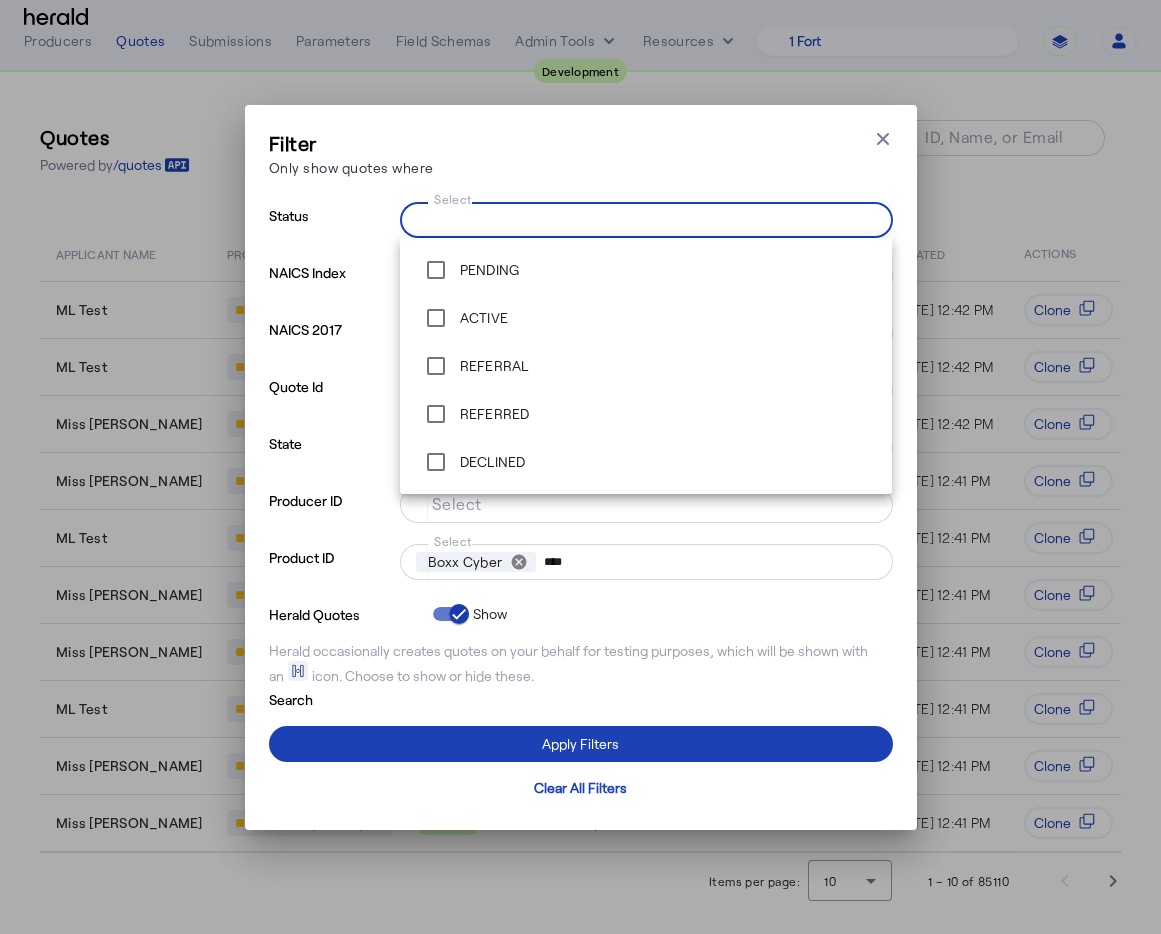 click on "Select" at bounding box center [642, 218] 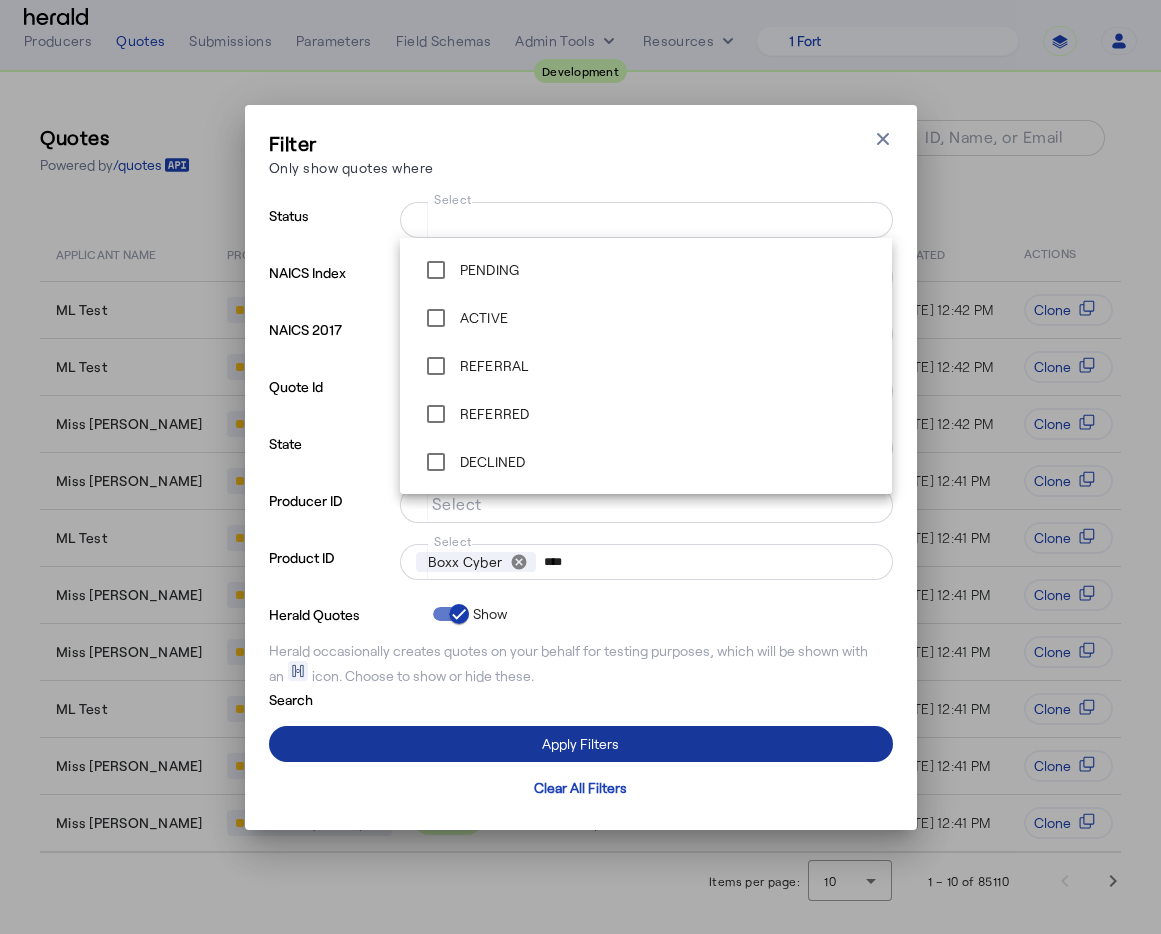 click at bounding box center (581, 744) 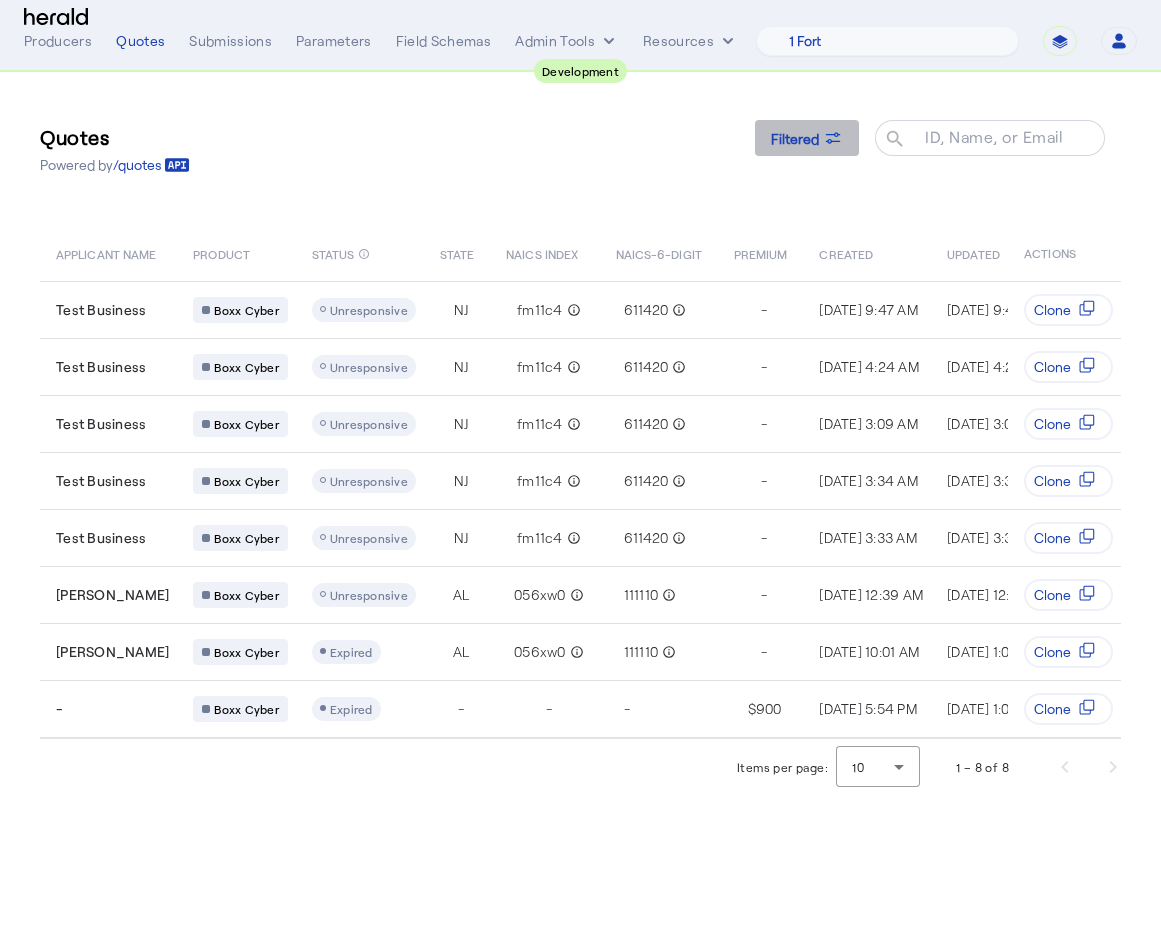 click 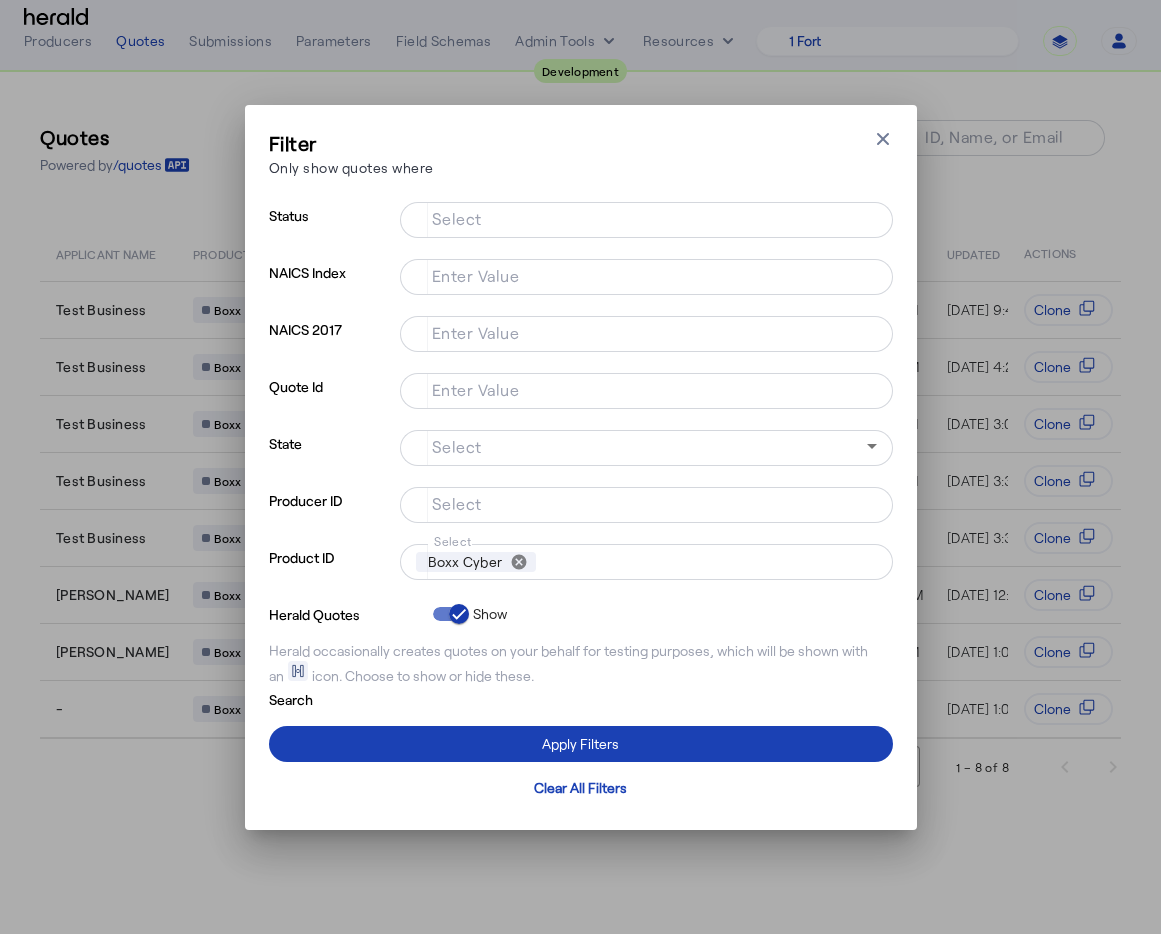 click at bounding box center (646, 248) 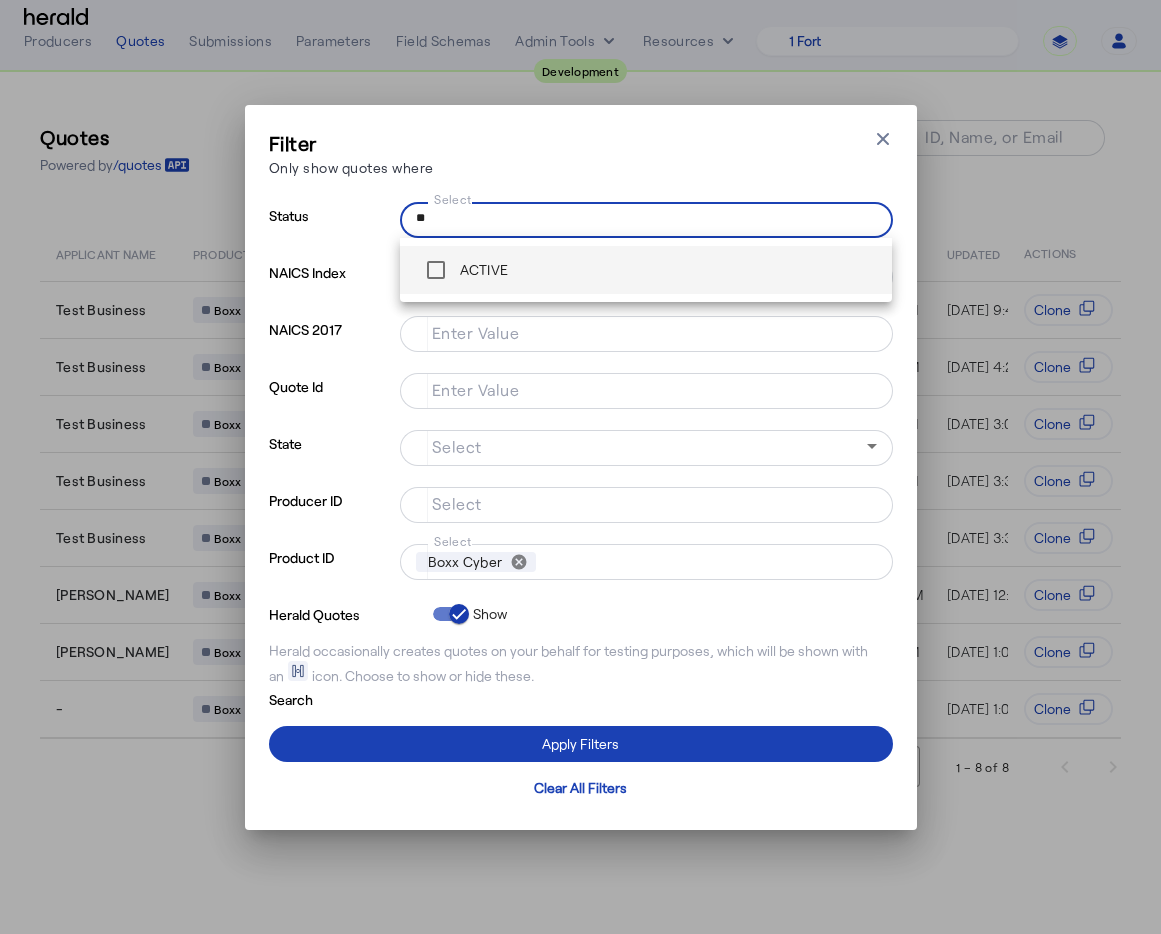 type on "**" 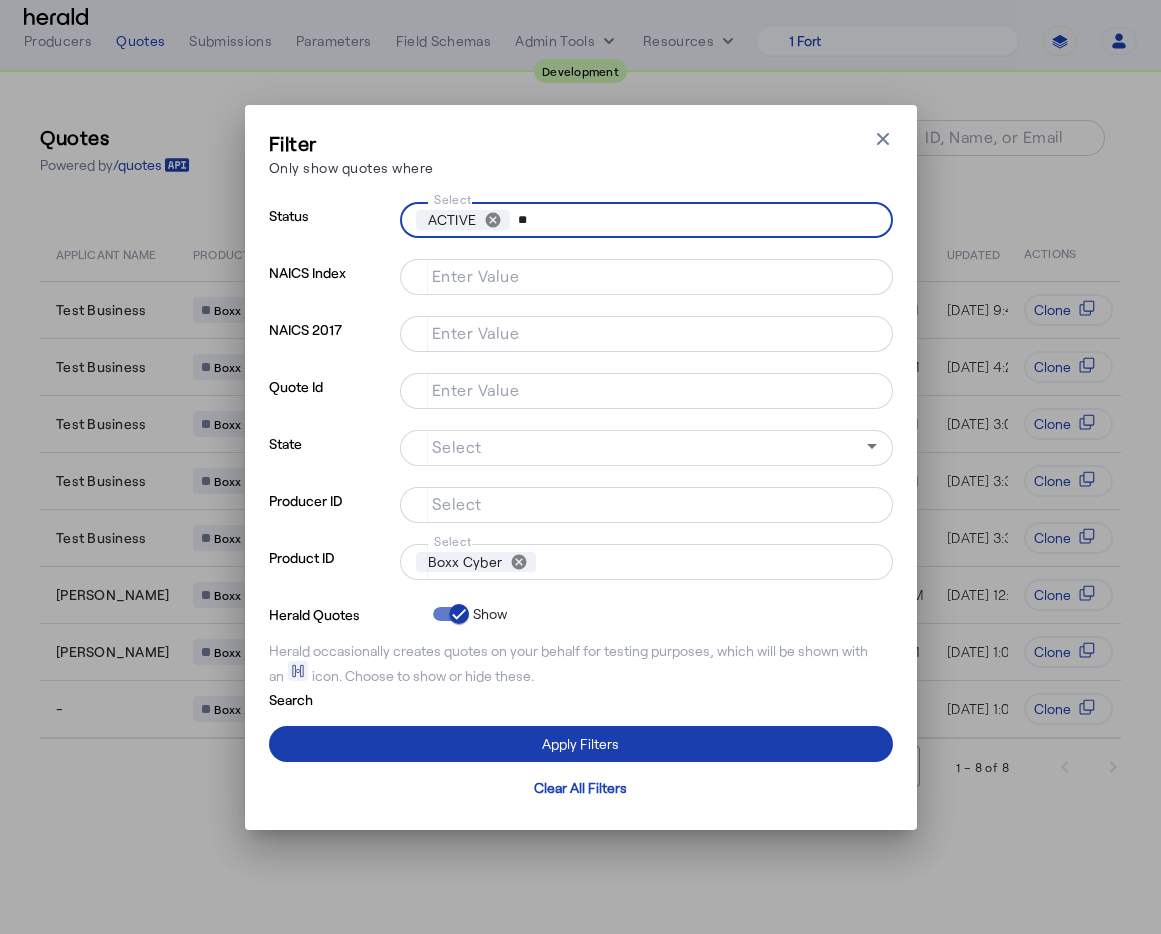 click on "Apply Filters" at bounding box center (580, 743) 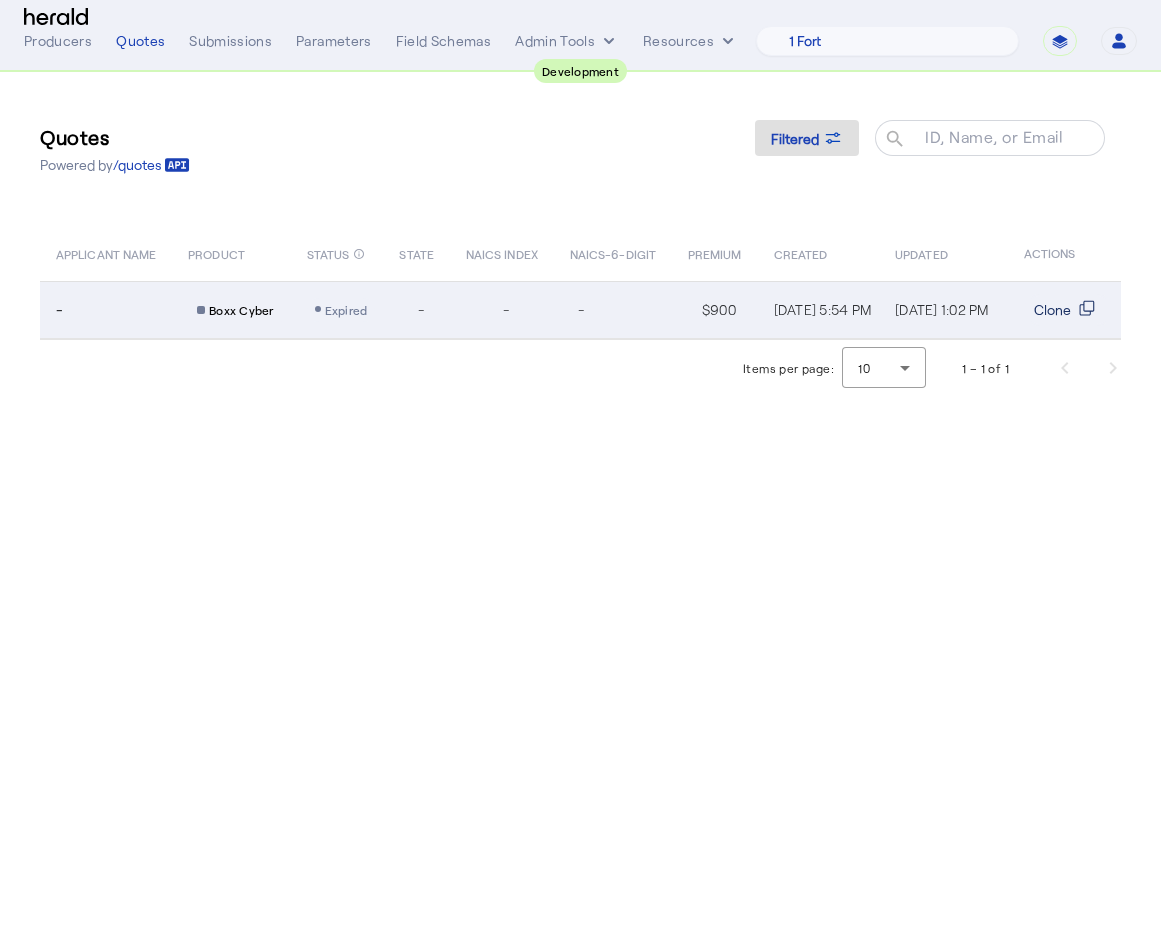click on "Clone" at bounding box center (1068, 310) 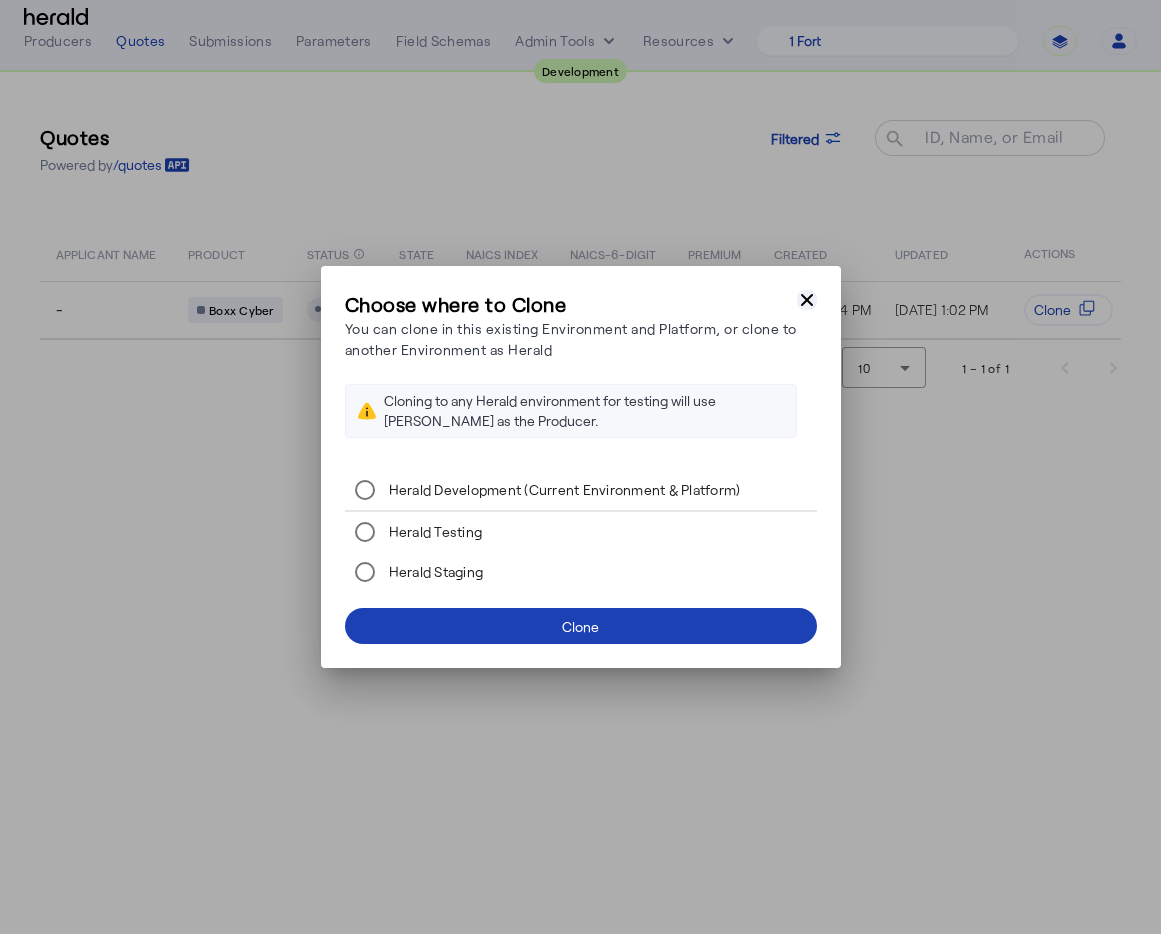 click 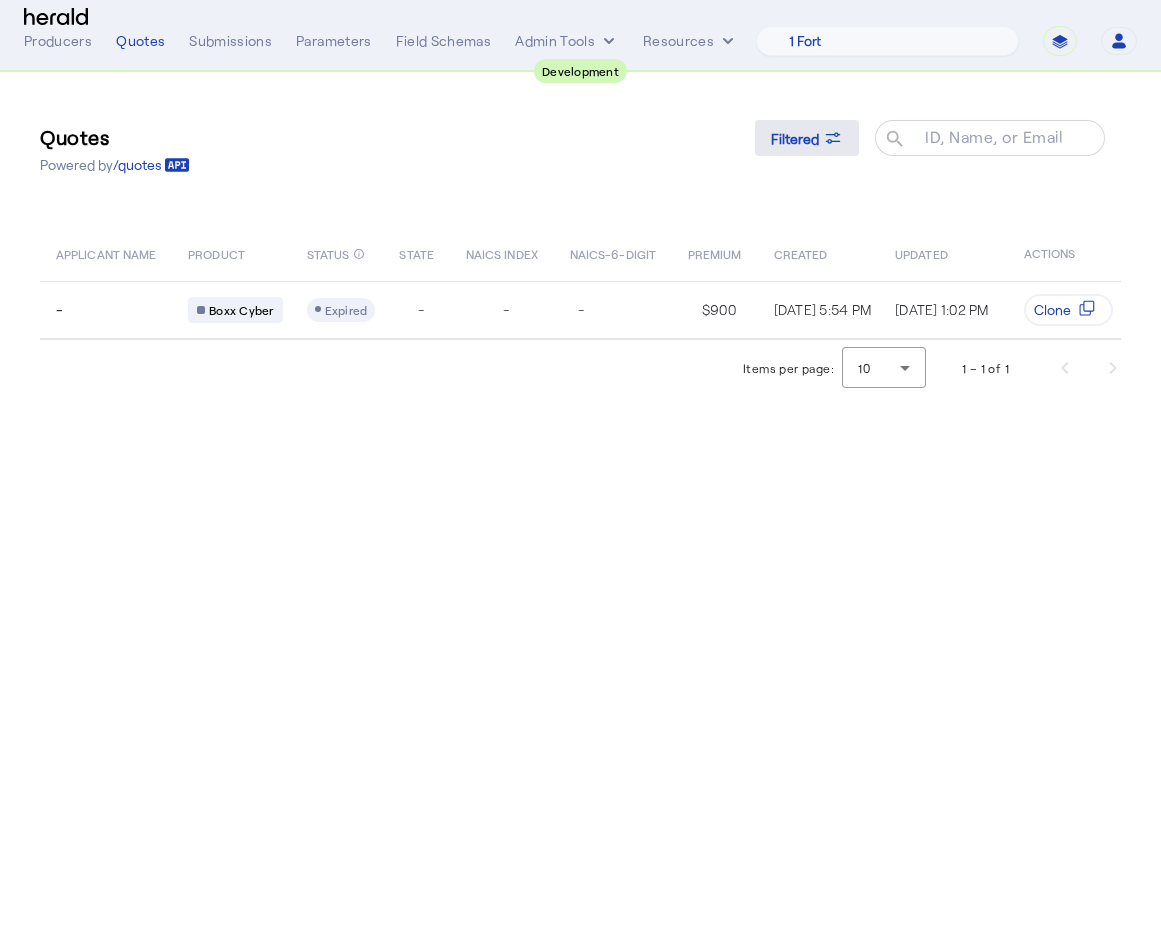 click on "Filtered" at bounding box center (795, 138) 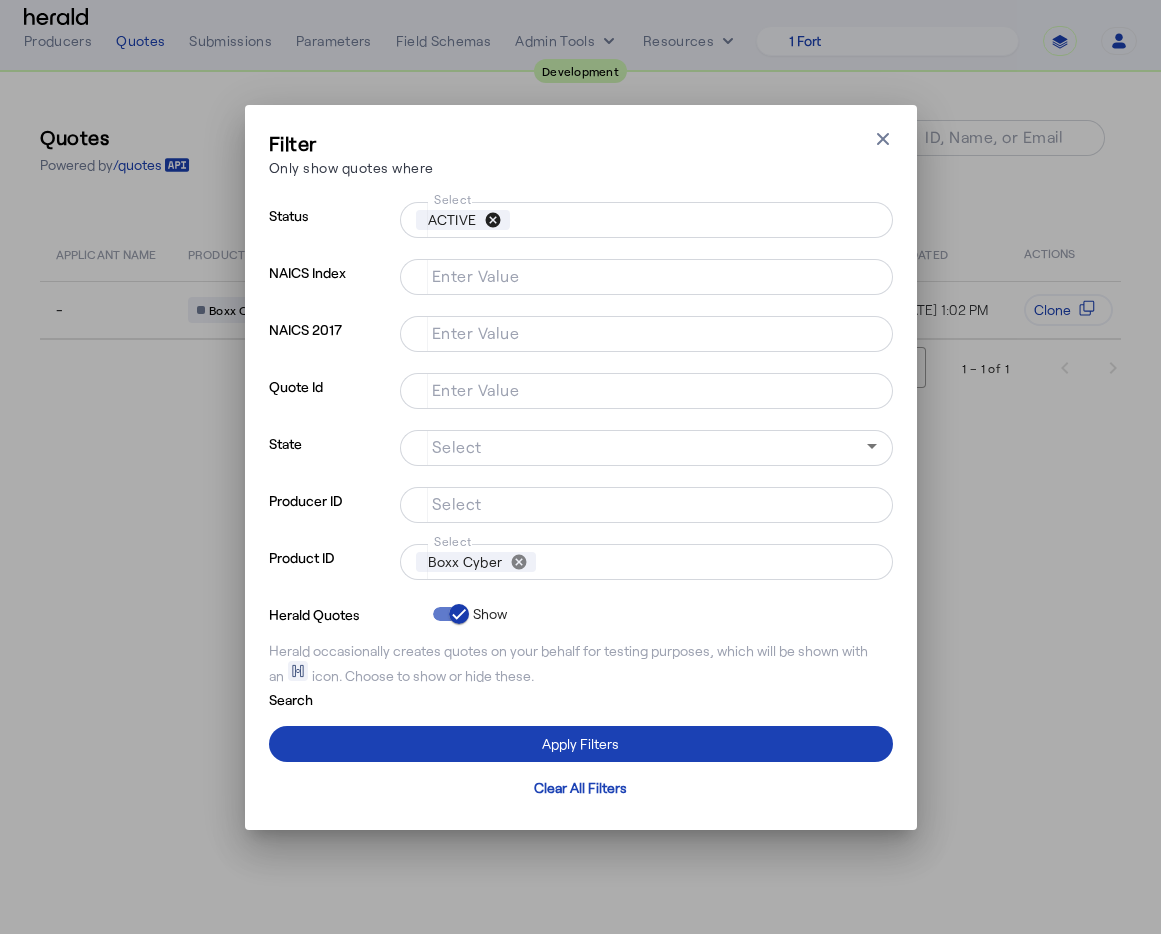 click on "cancel" at bounding box center [493, 220] 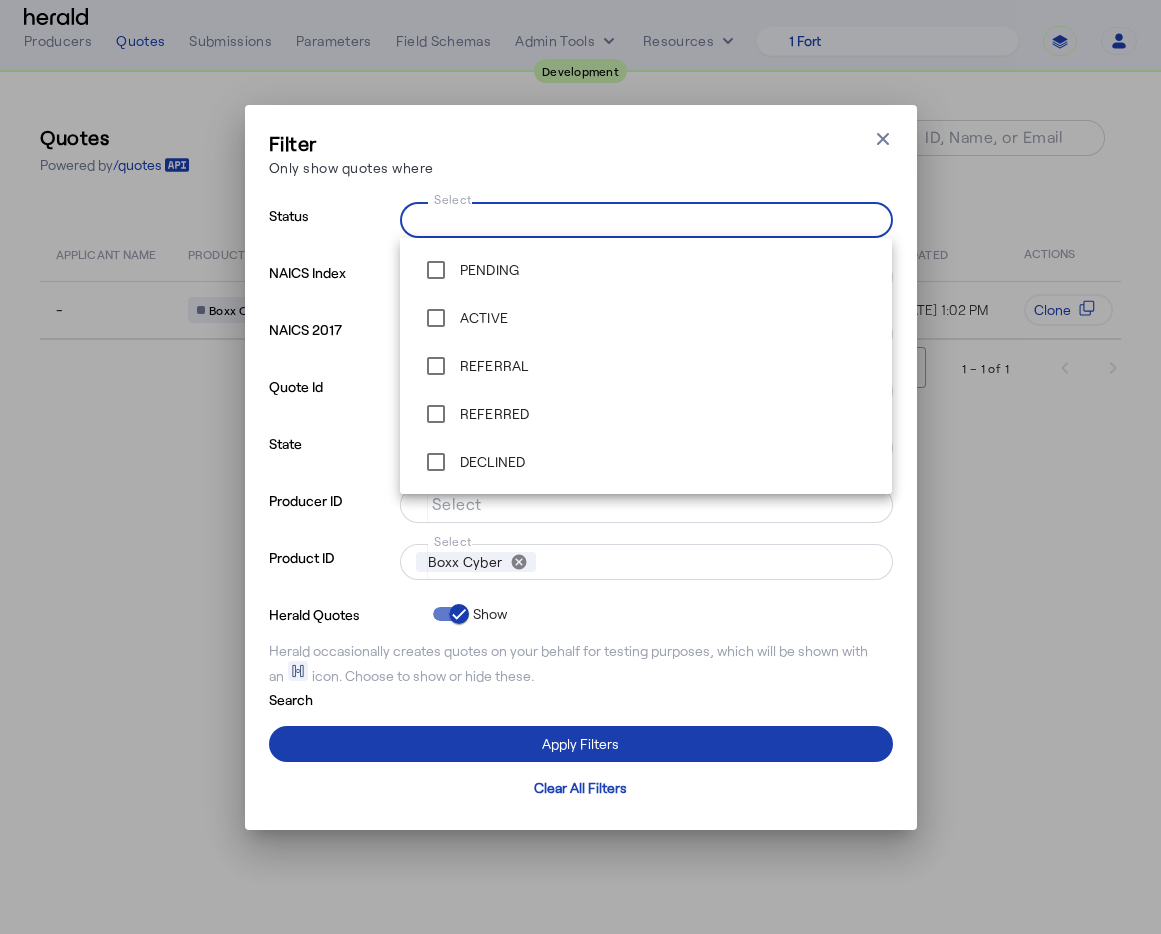 click on "Apply Filters" at bounding box center (580, 743) 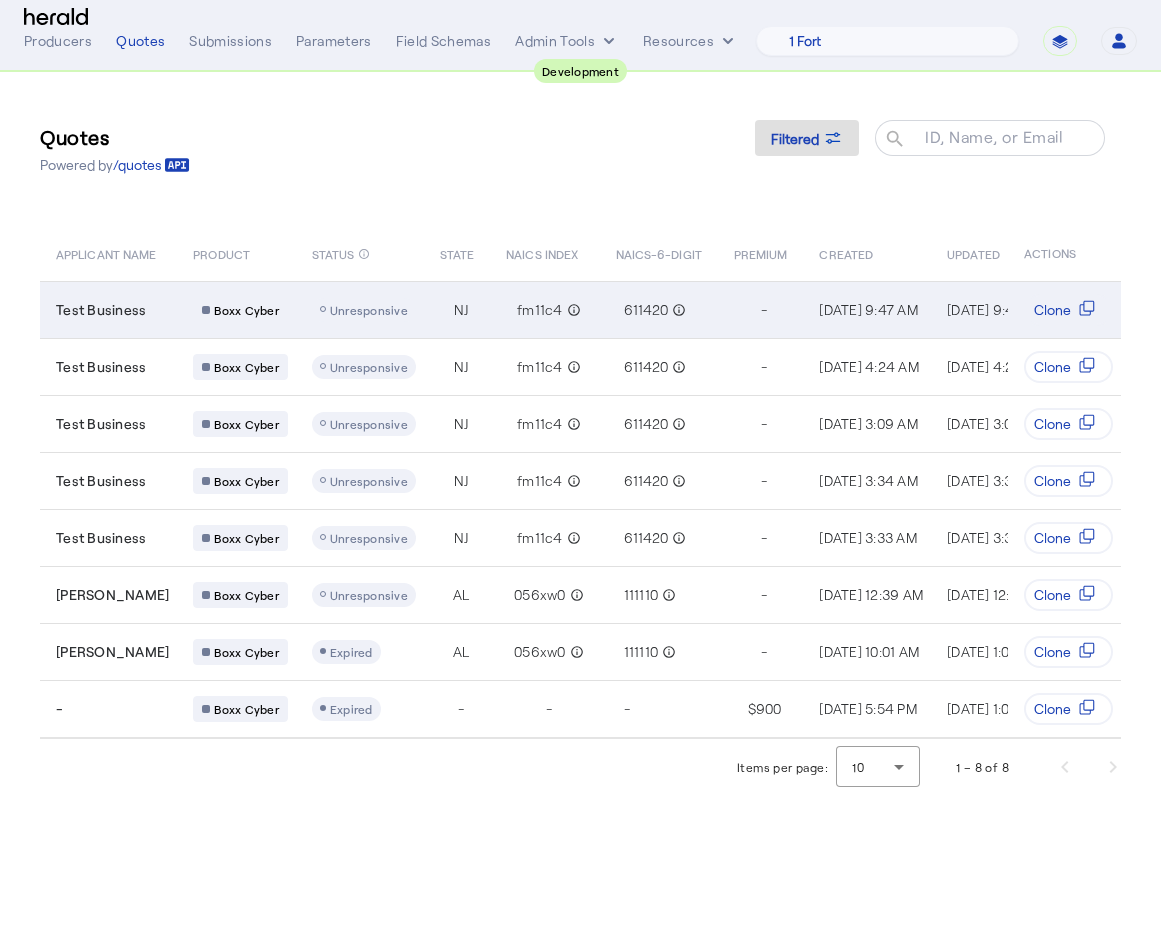 click on "Test Business" at bounding box center [108, 309] 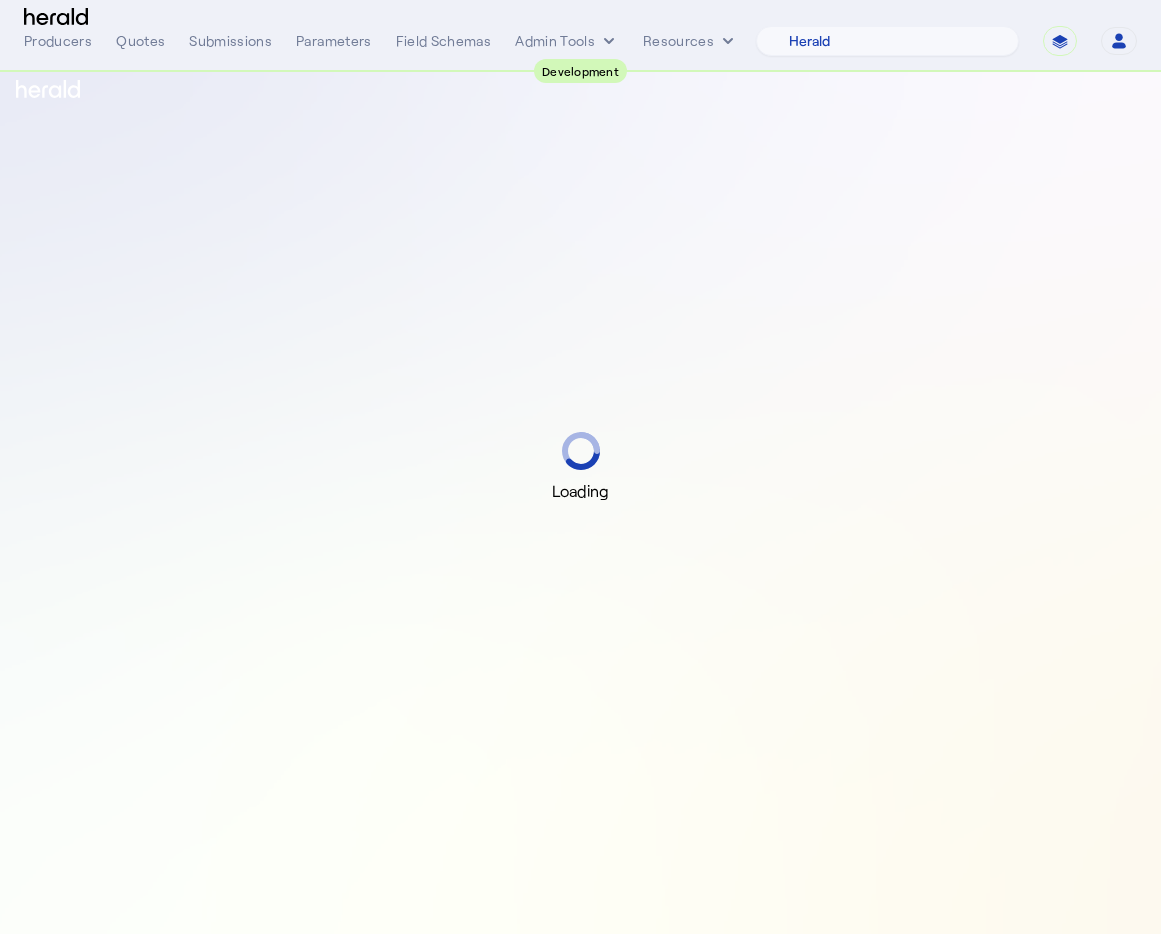 select on "pfm_2v8p_herald_api" 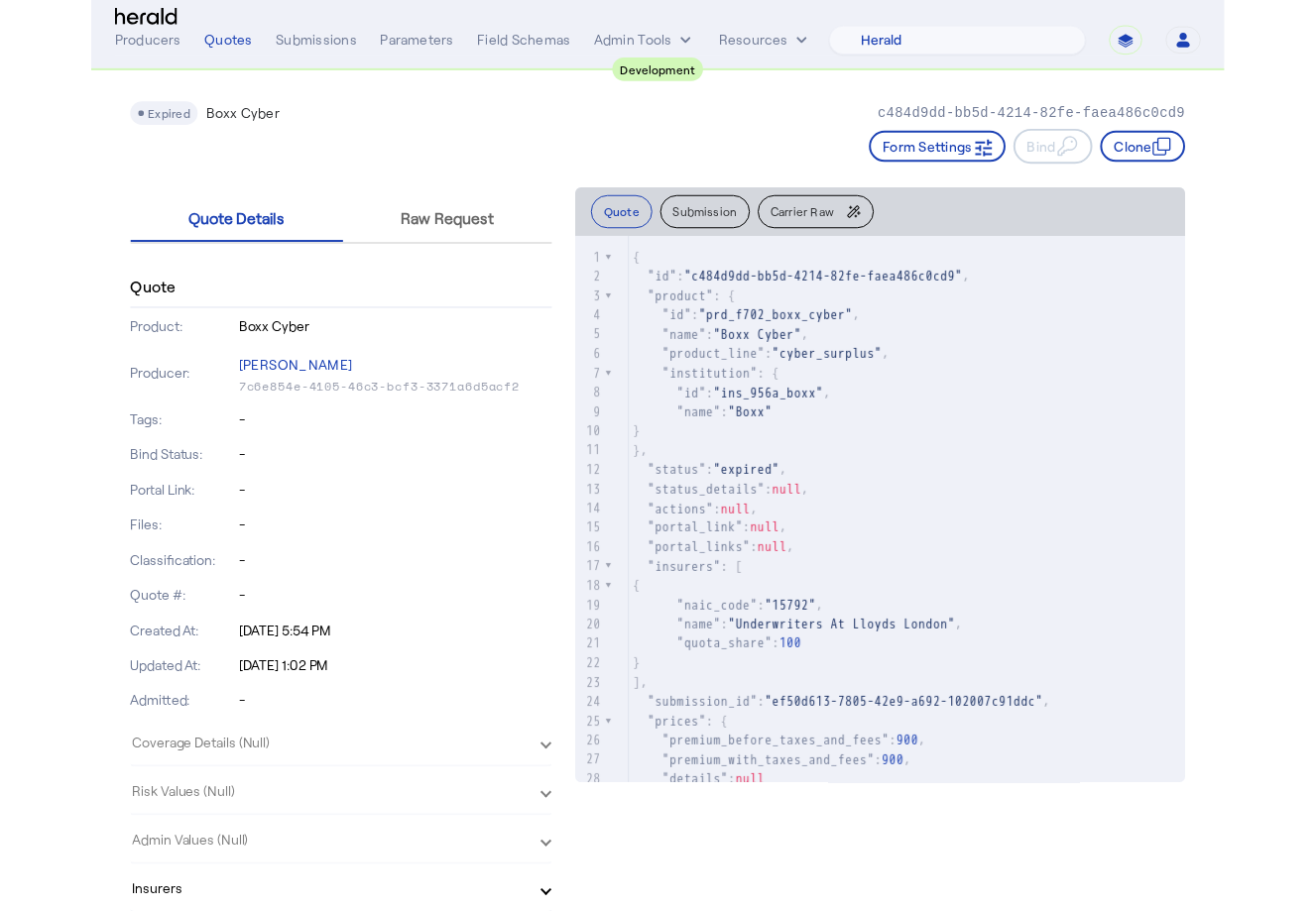 scroll, scrollTop: 0, scrollLeft: 0, axis: both 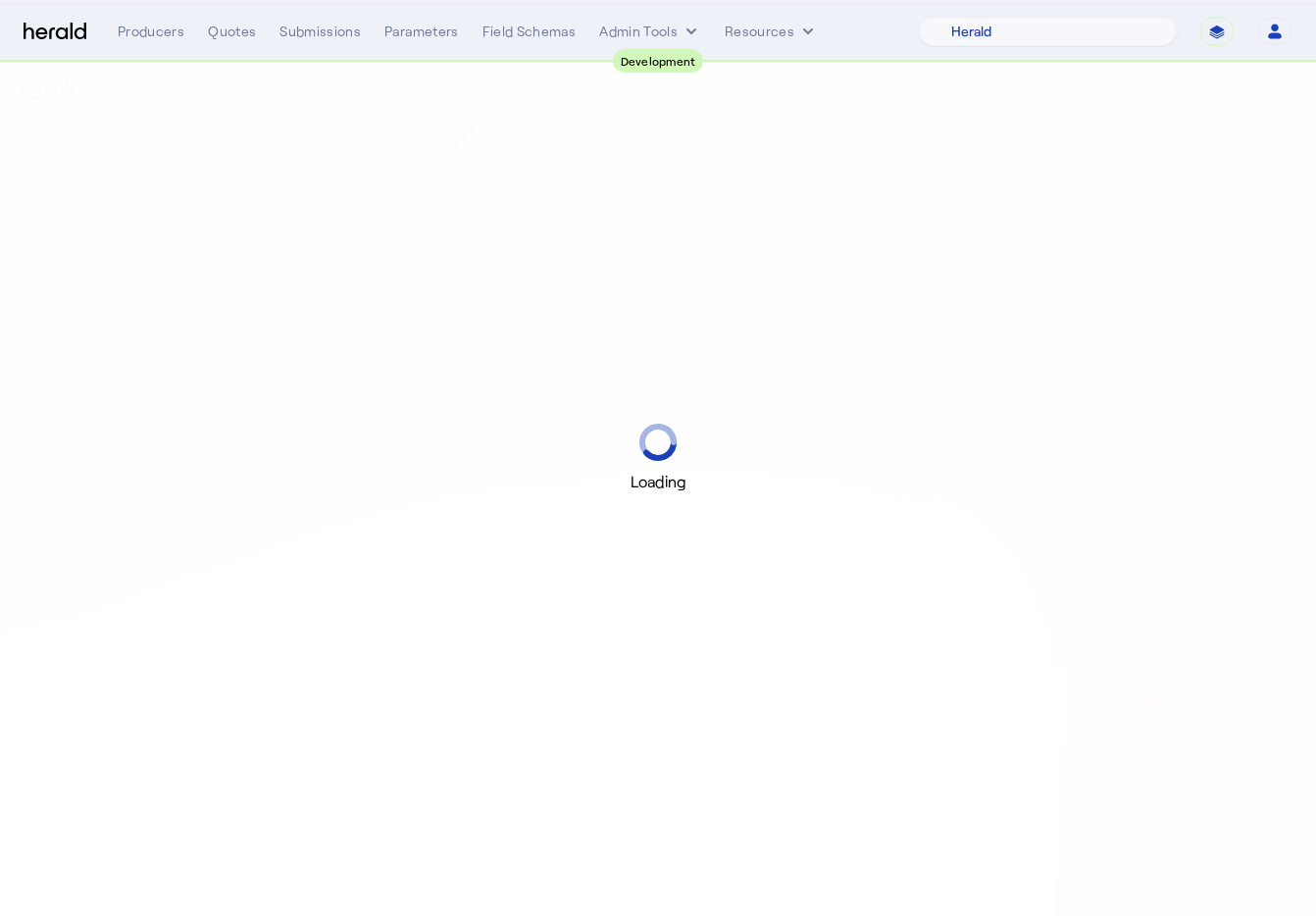 select on "pfm_2v8p_herald_api" 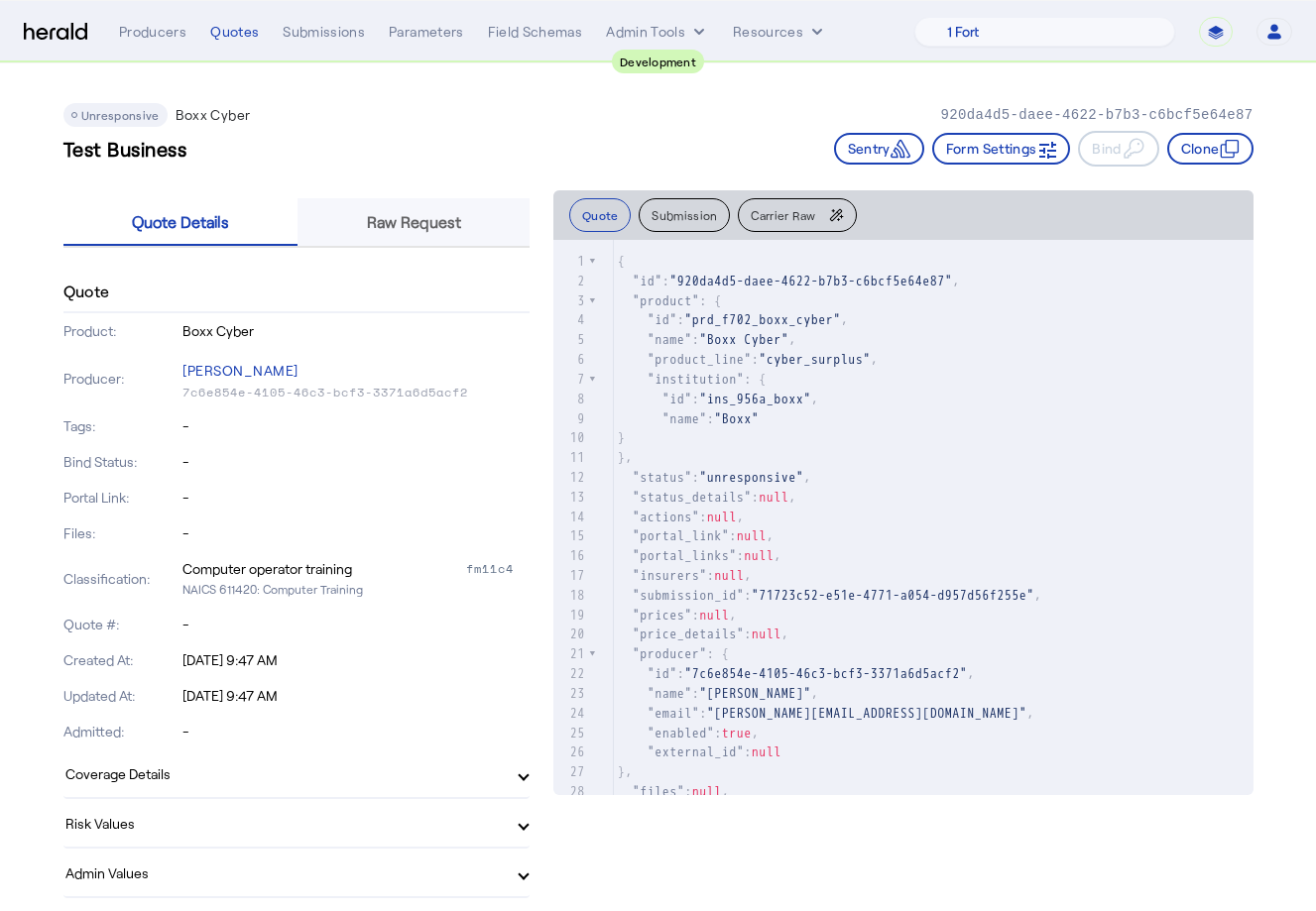 click on "Raw Request" at bounding box center (414, 222) 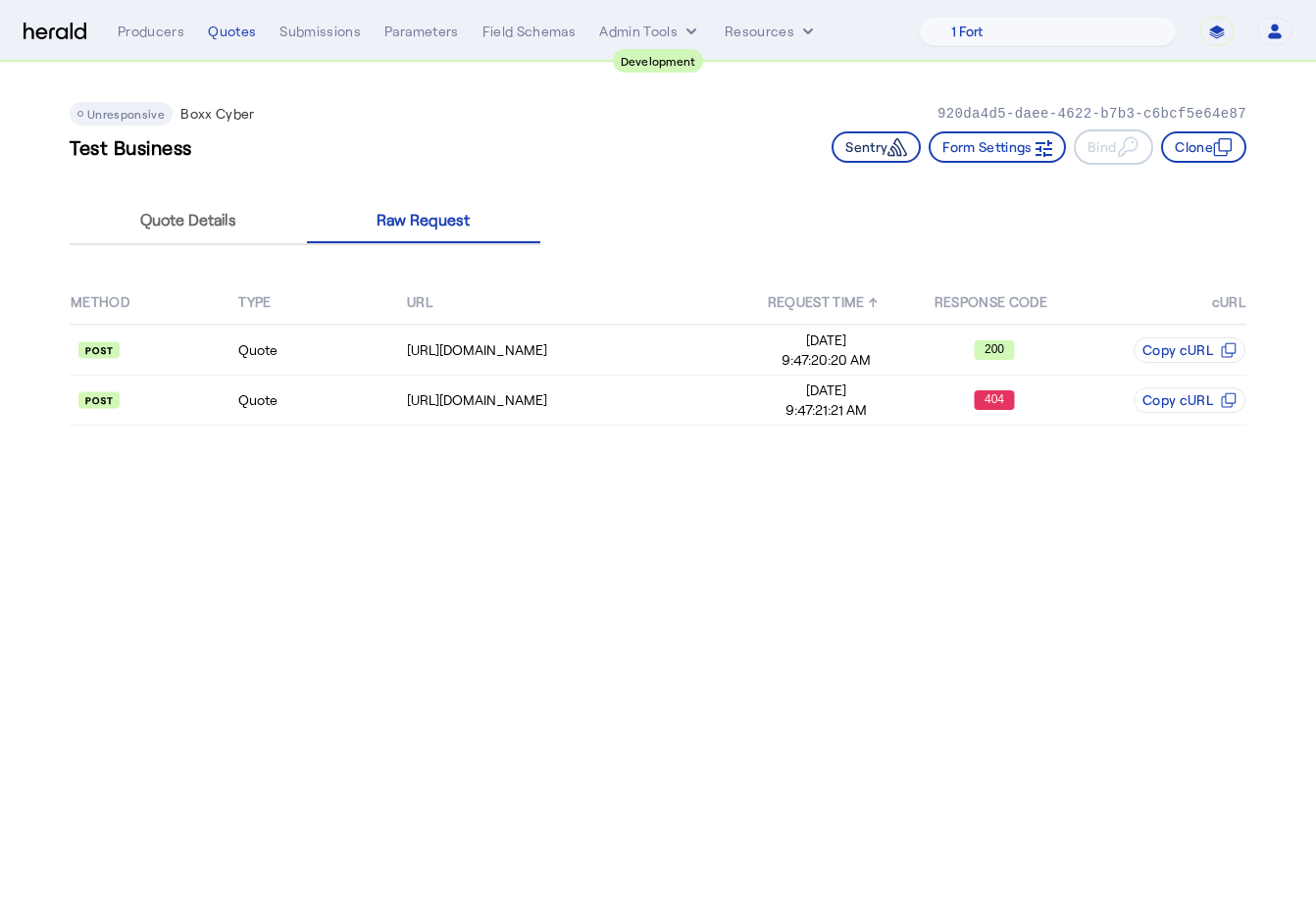 type 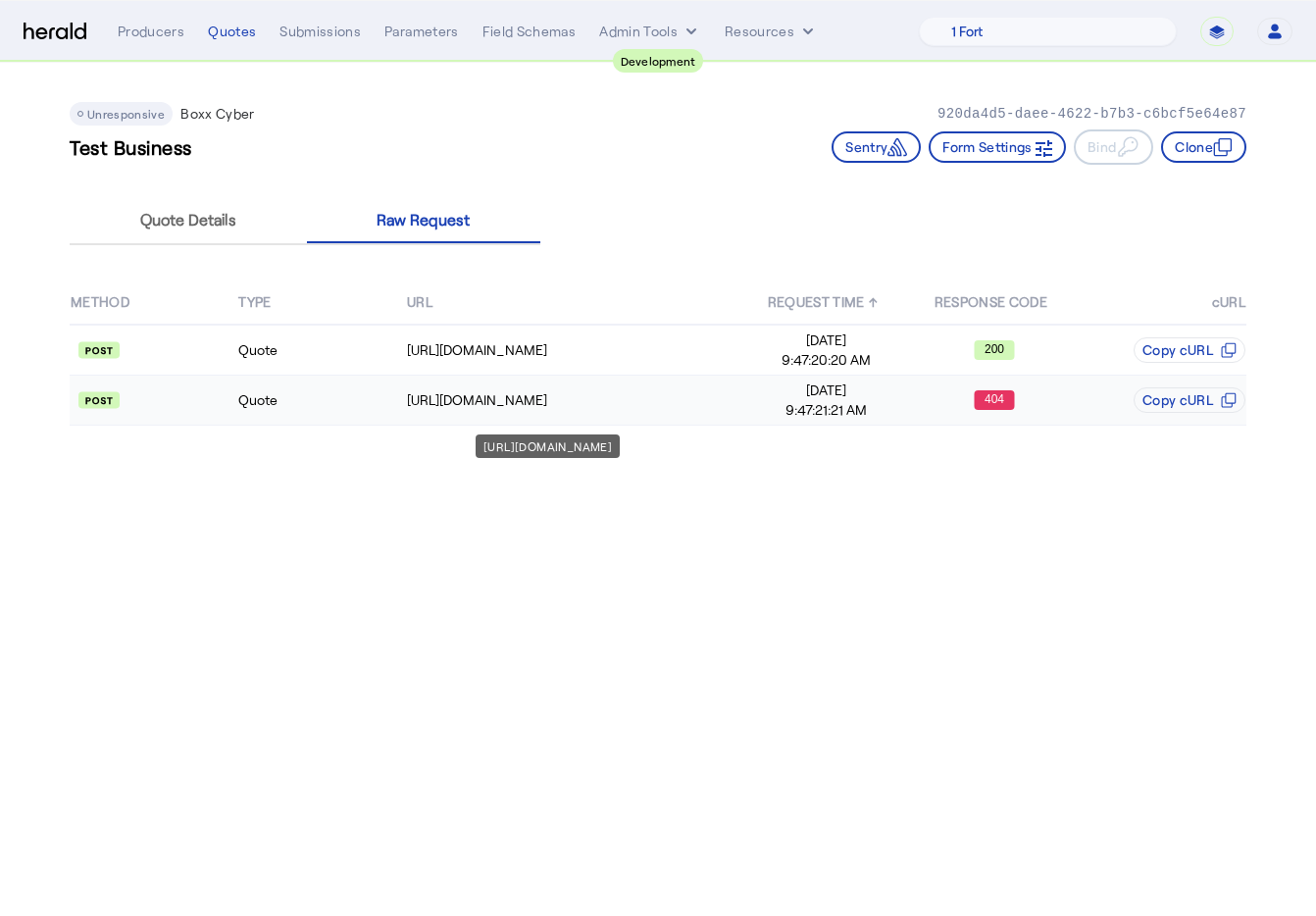 click on "https://cauat-mkt-api-piboxx.boxxinsurance.com/broker/api/v1/submission" 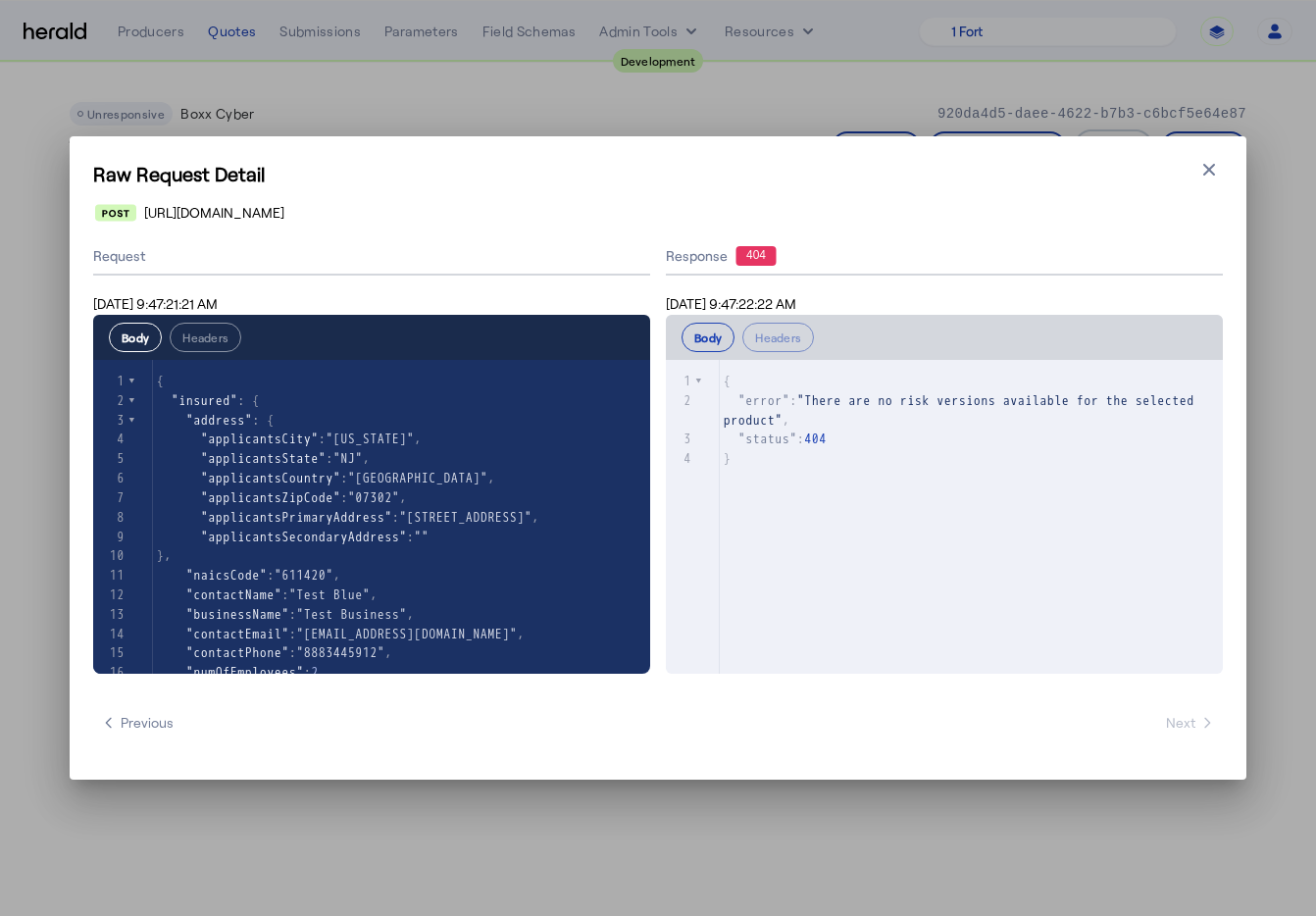 scroll, scrollTop: 468, scrollLeft: 0, axis: vertical 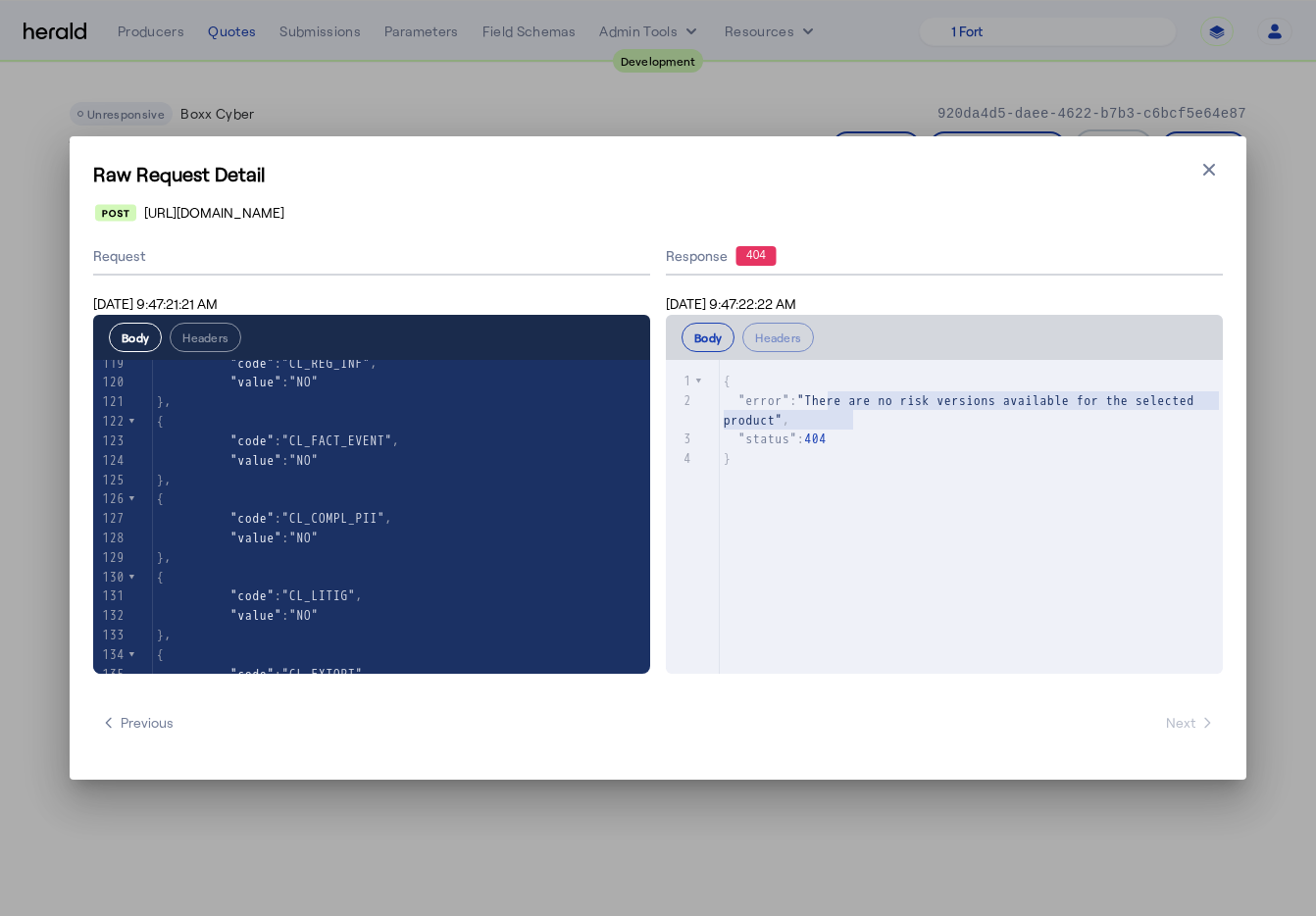 type on "**********" 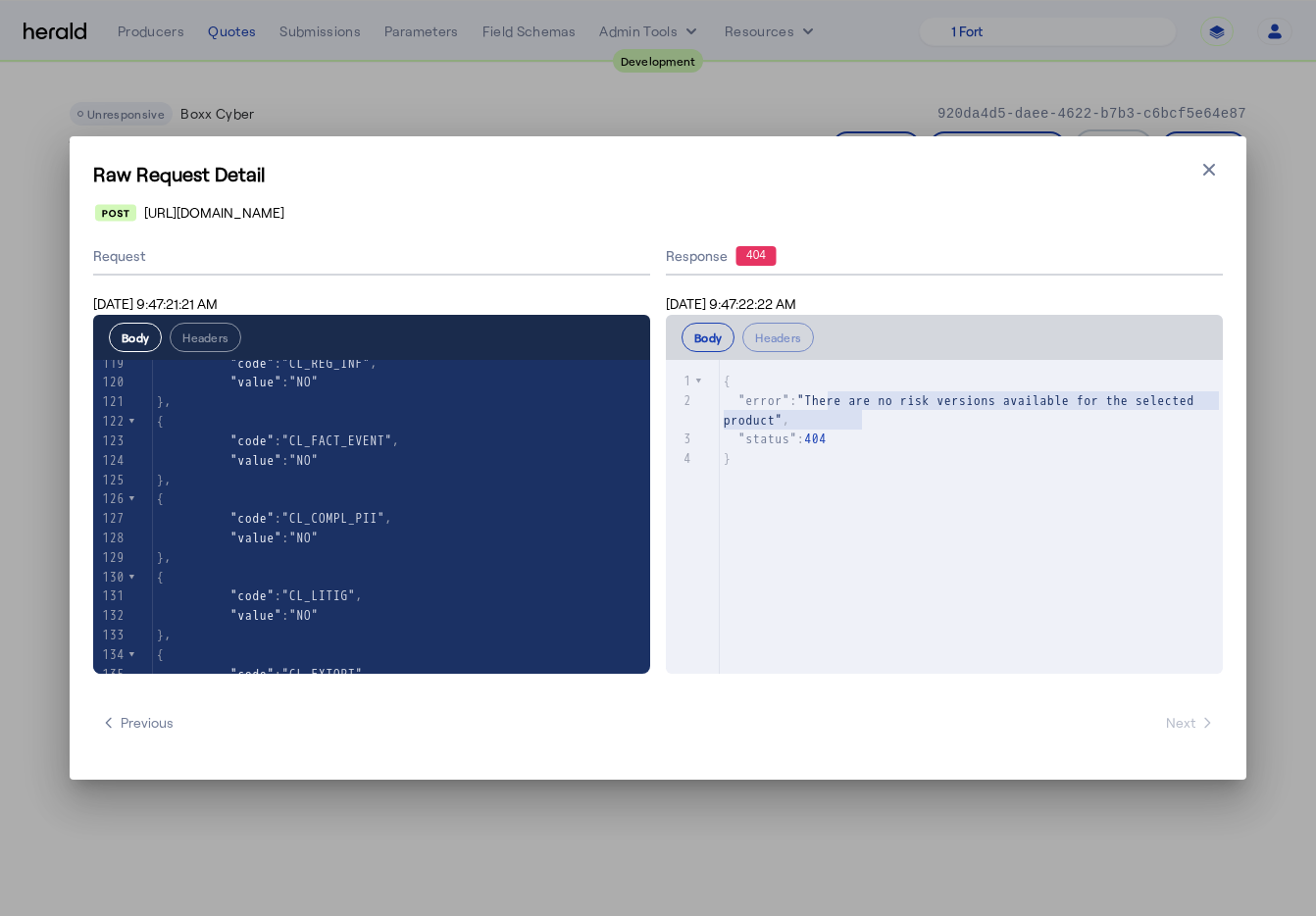 drag, startPoint x: 826, startPoint y: 395, endPoint x: 862, endPoint y: 416, distance: 41.677332 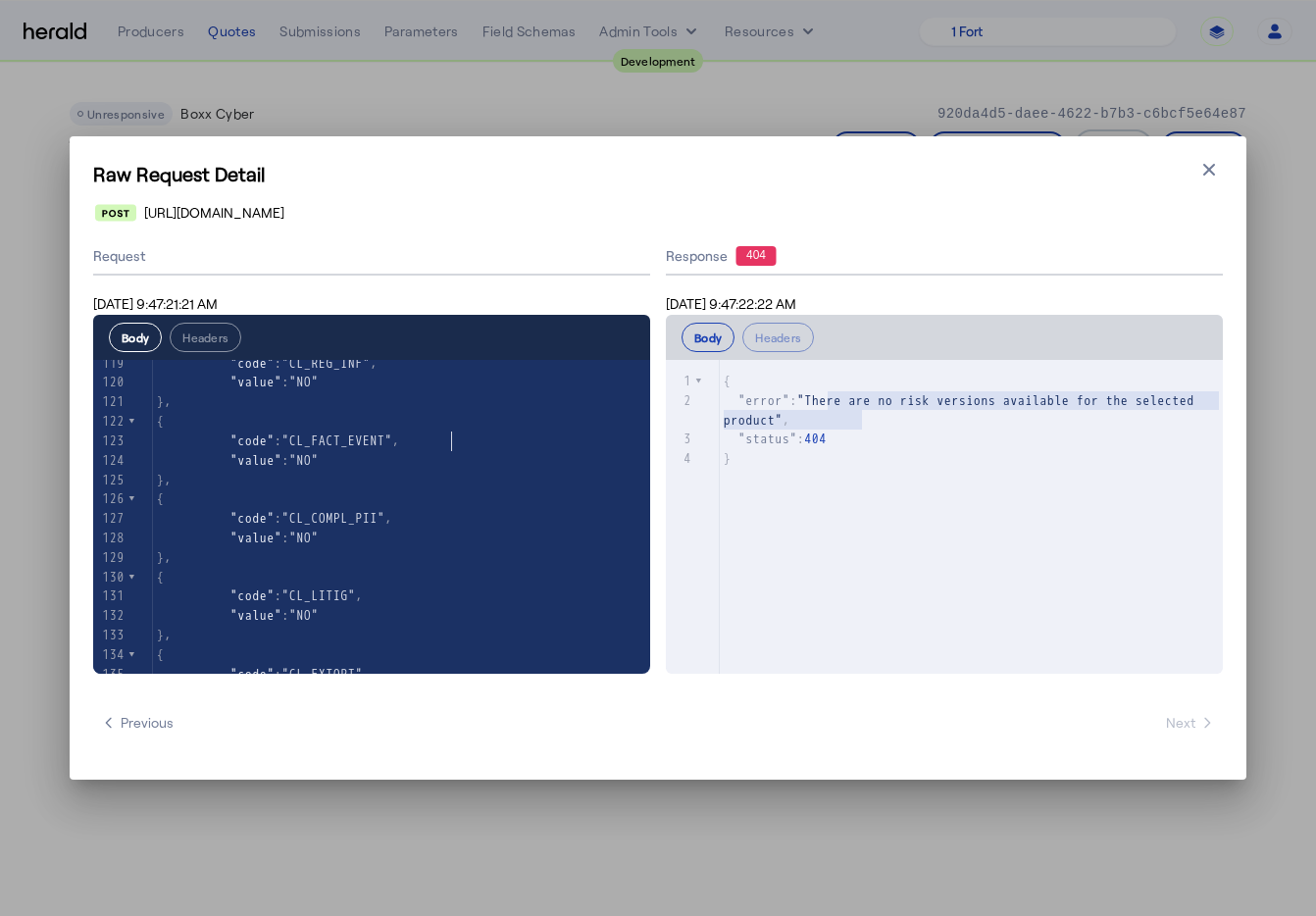 scroll, scrollTop: 1834, scrollLeft: 0, axis: vertical 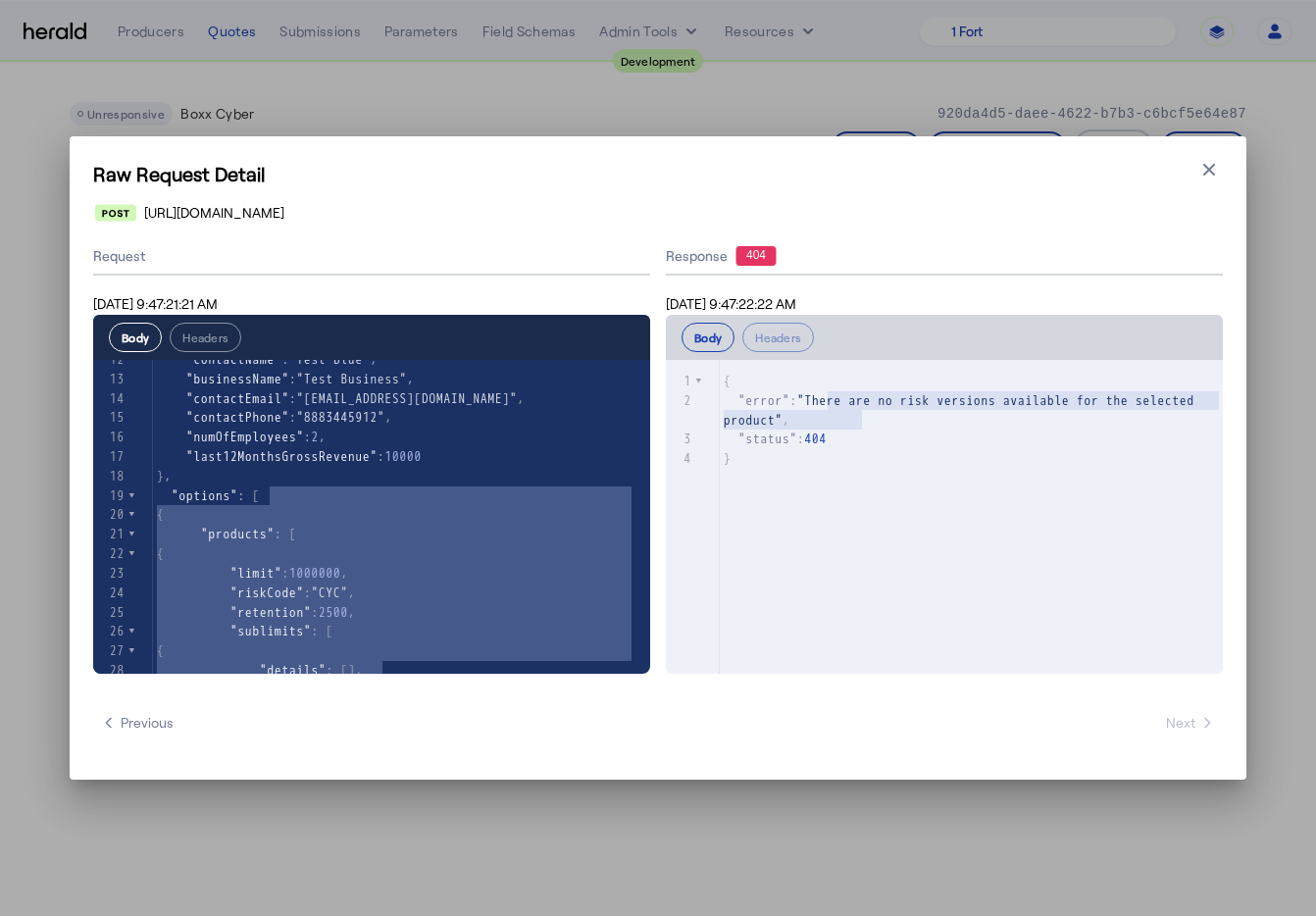 type on "**********" 